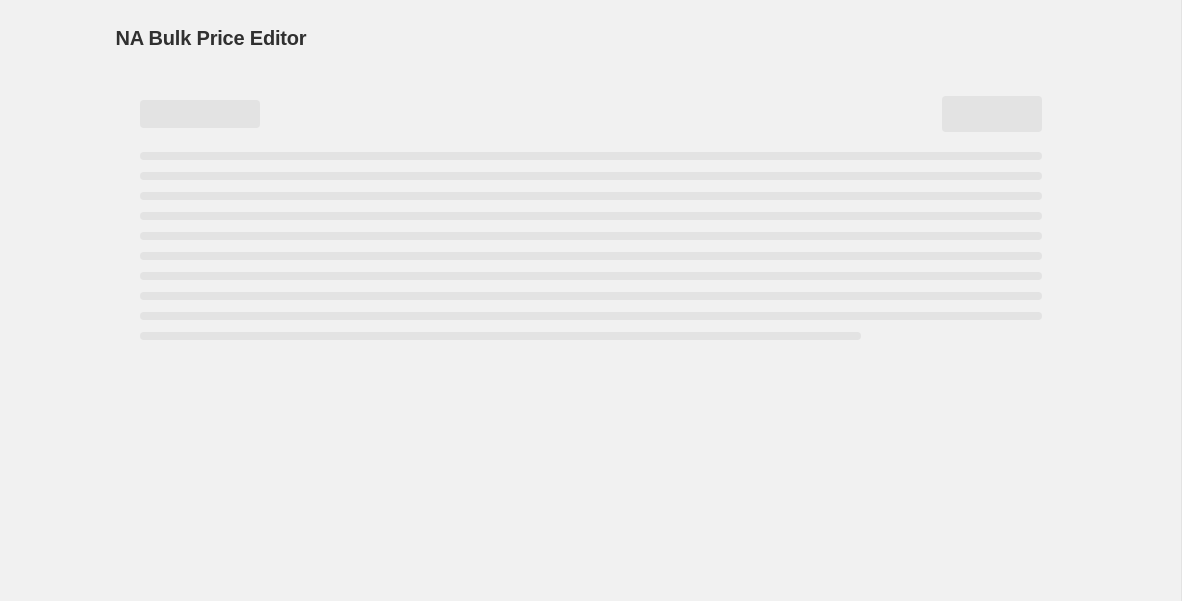 scroll, scrollTop: 0, scrollLeft: 0, axis: both 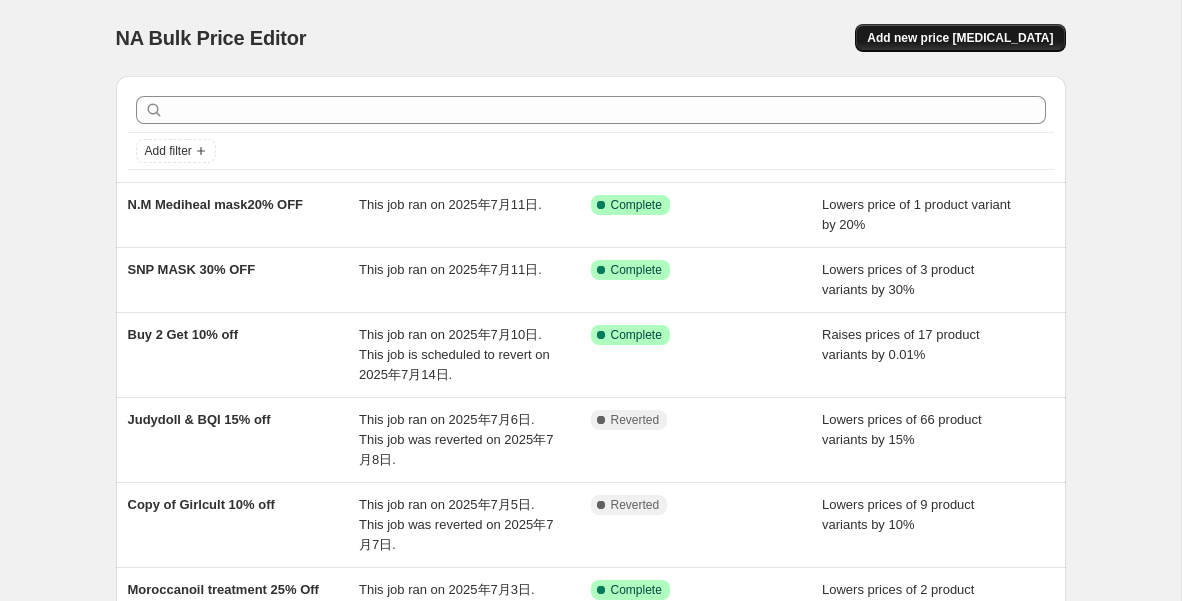 click on "Add new price [MEDICAL_DATA]" at bounding box center (960, 38) 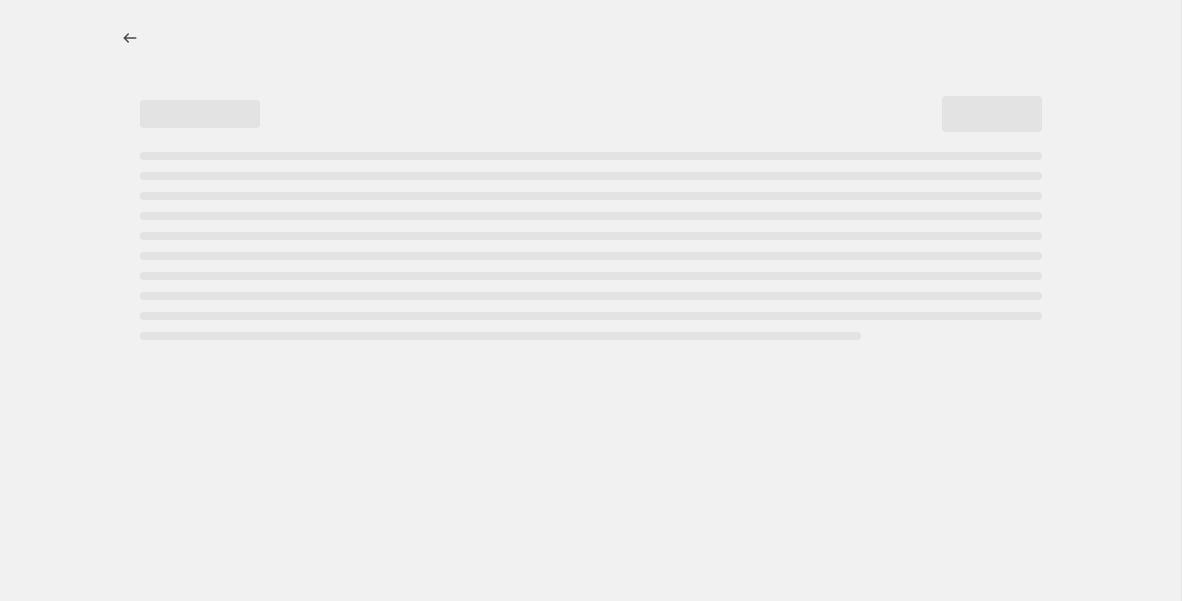 select on "percentage" 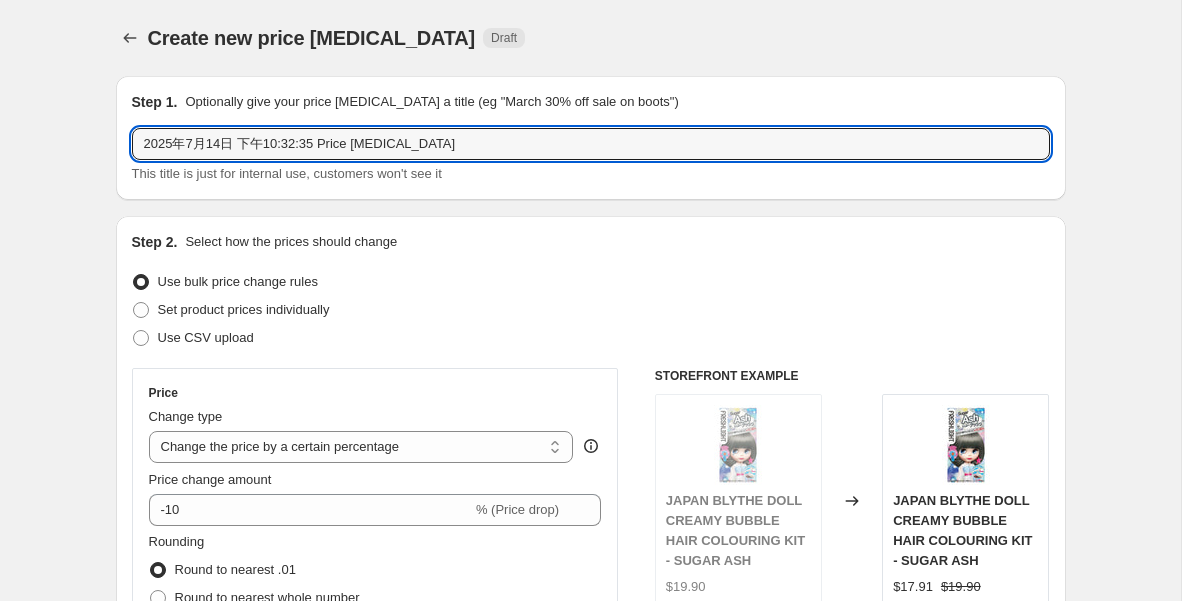 drag, startPoint x: 445, startPoint y: 144, endPoint x: 114, endPoint y: 146, distance: 331.00604 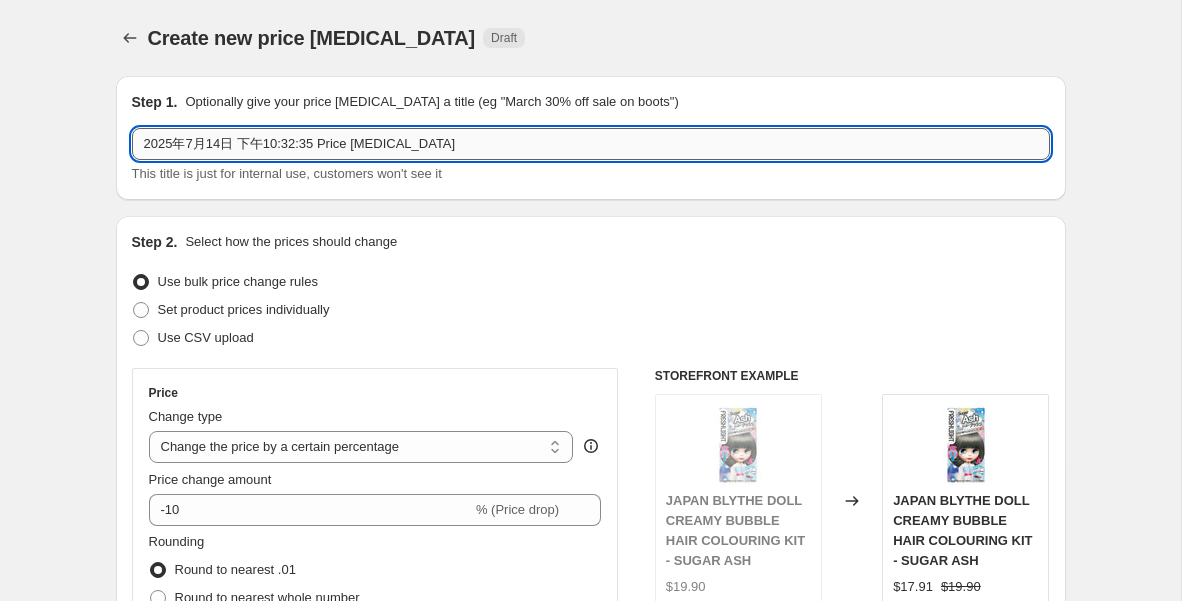 paste on "Vita C all 15% Off" 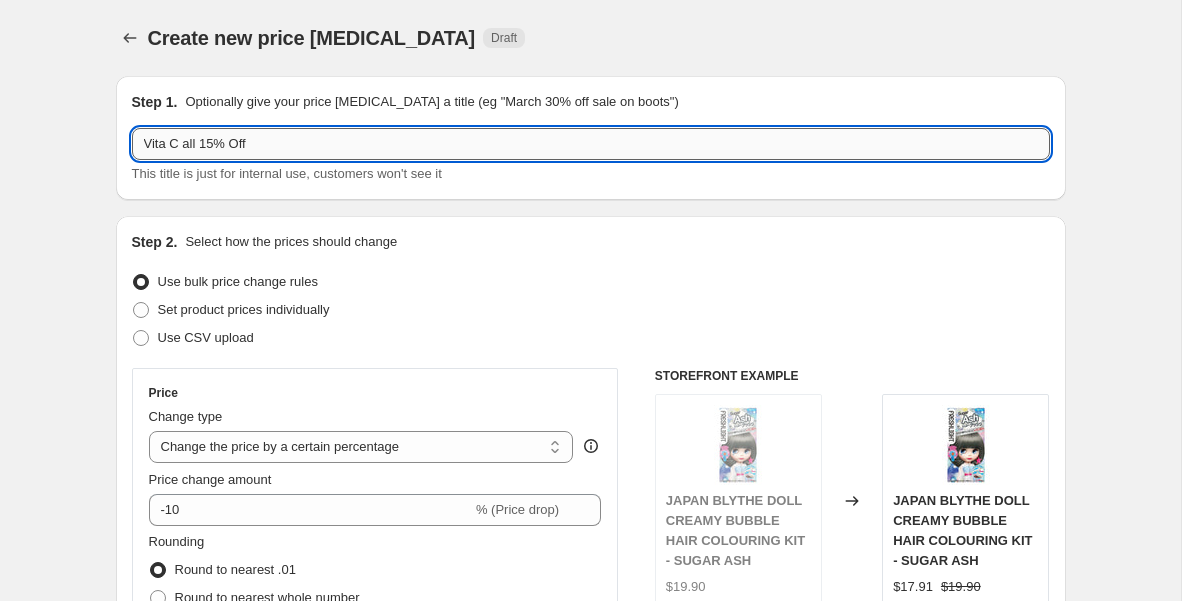 click on "Vita C all 15% Off" at bounding box center [591, 144] 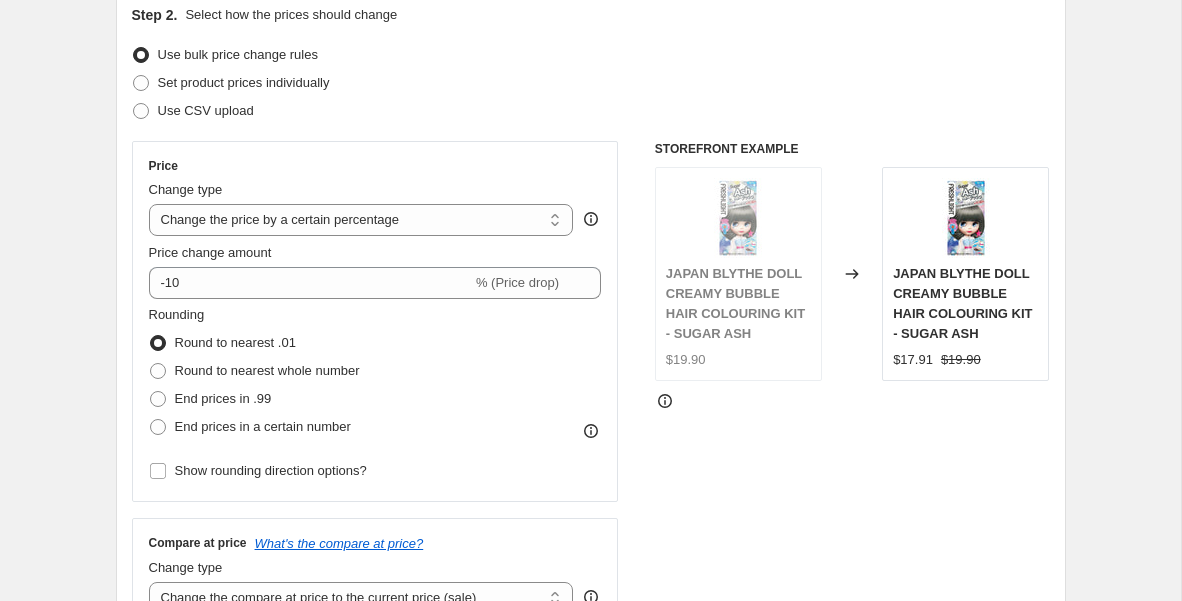 scroll, scrollTop: 271, scrollLeft: 0, axis: vertical 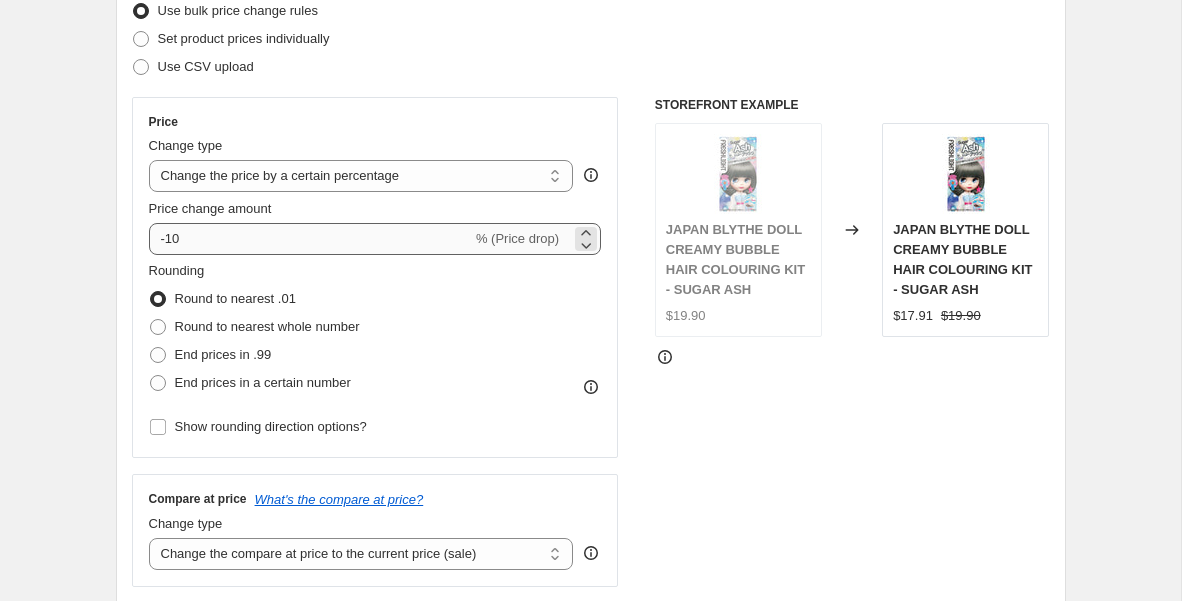 type on "Vita C all 15% Off" 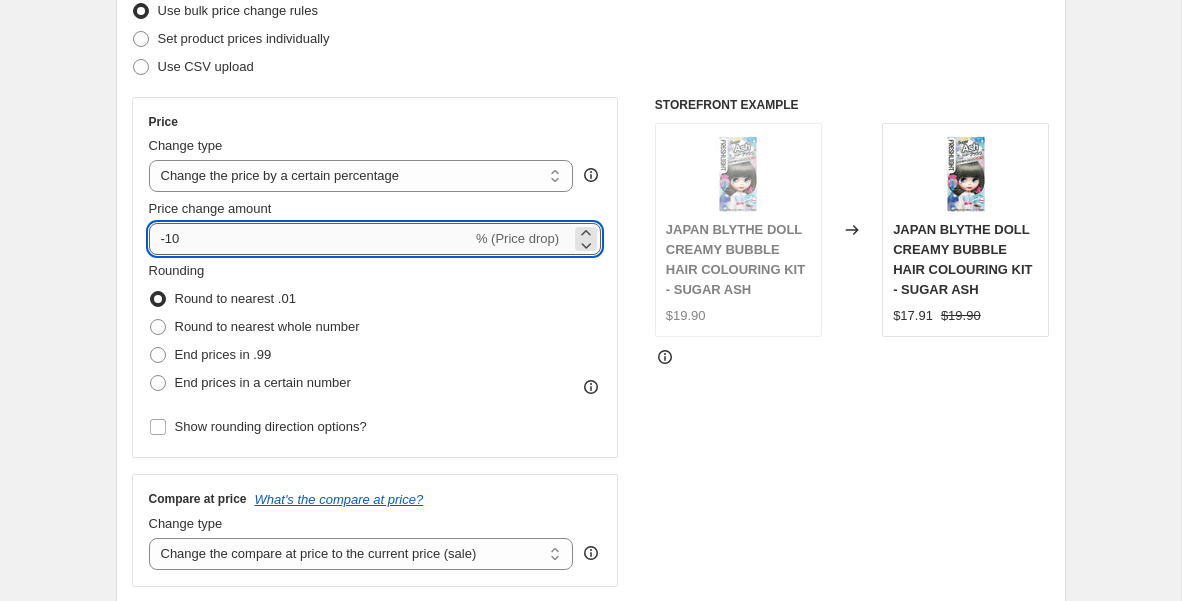 click on "-10" at bounding box center [310, 239] 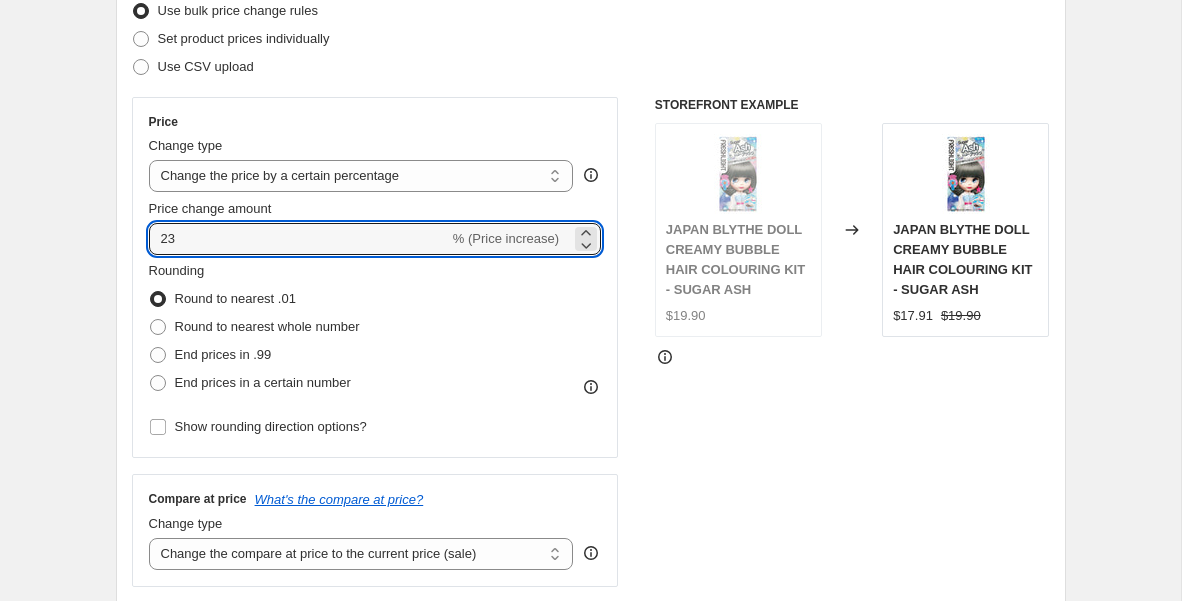 scroll, scrollTop: 266, scrollLeft: 0, axis: vertical 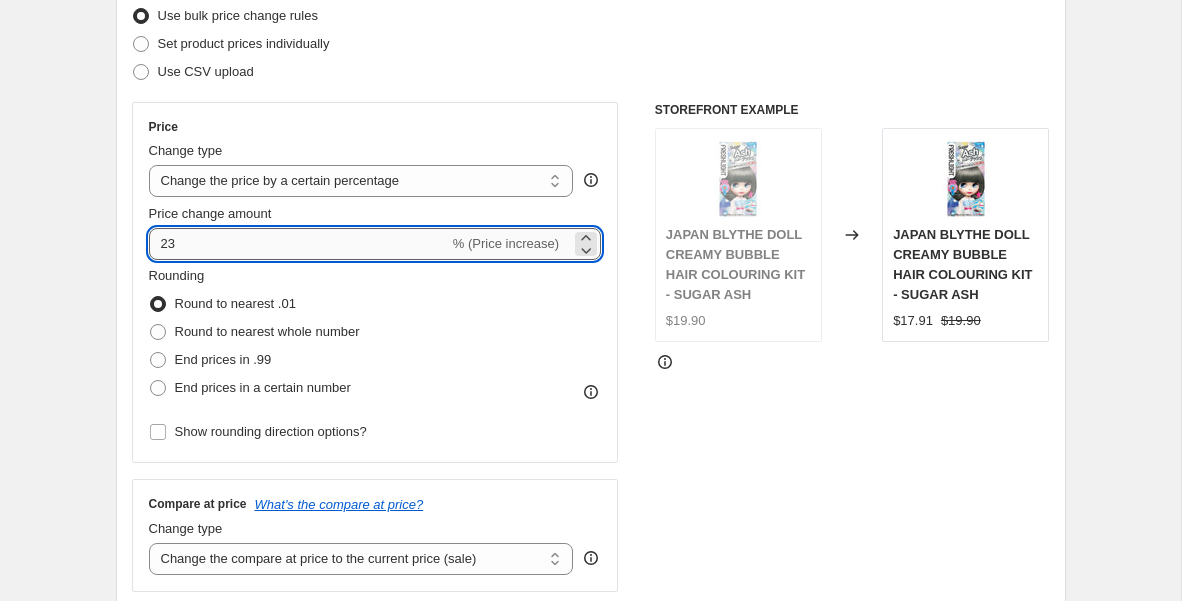 type on "2" 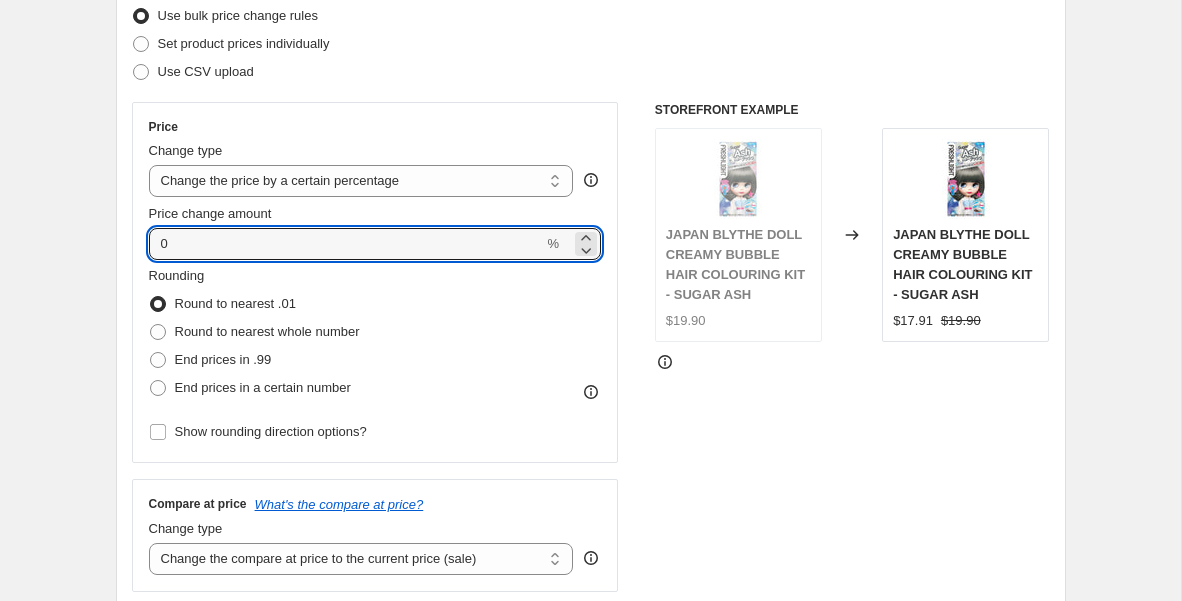 click on "Price" at bounding box center (375, 127) 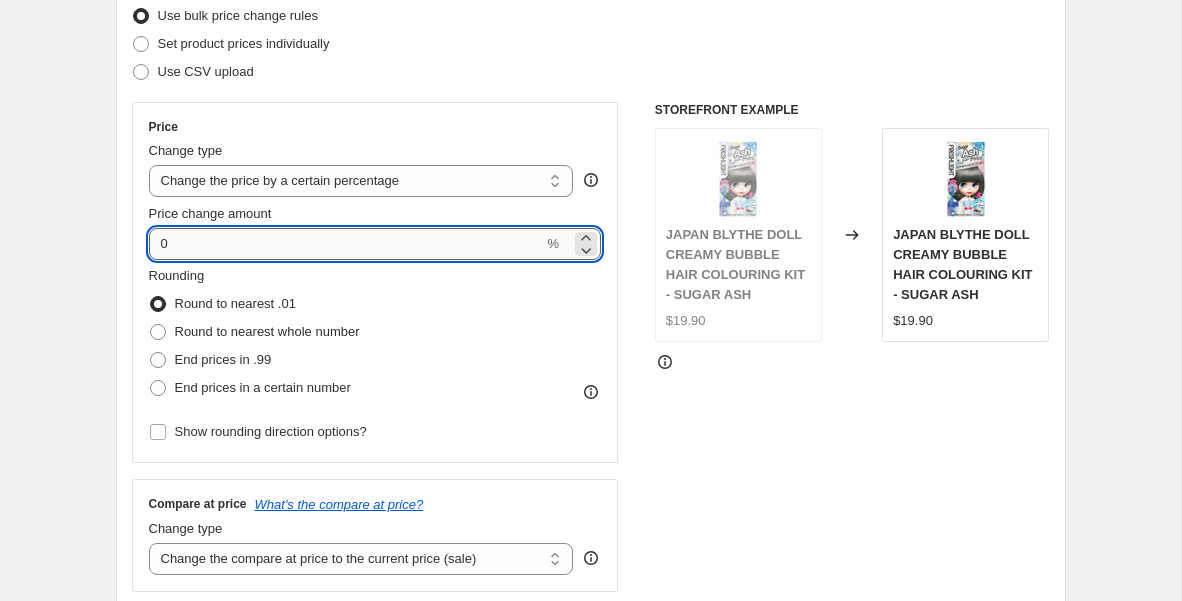 click on "0" at bounding box center [346, 244] 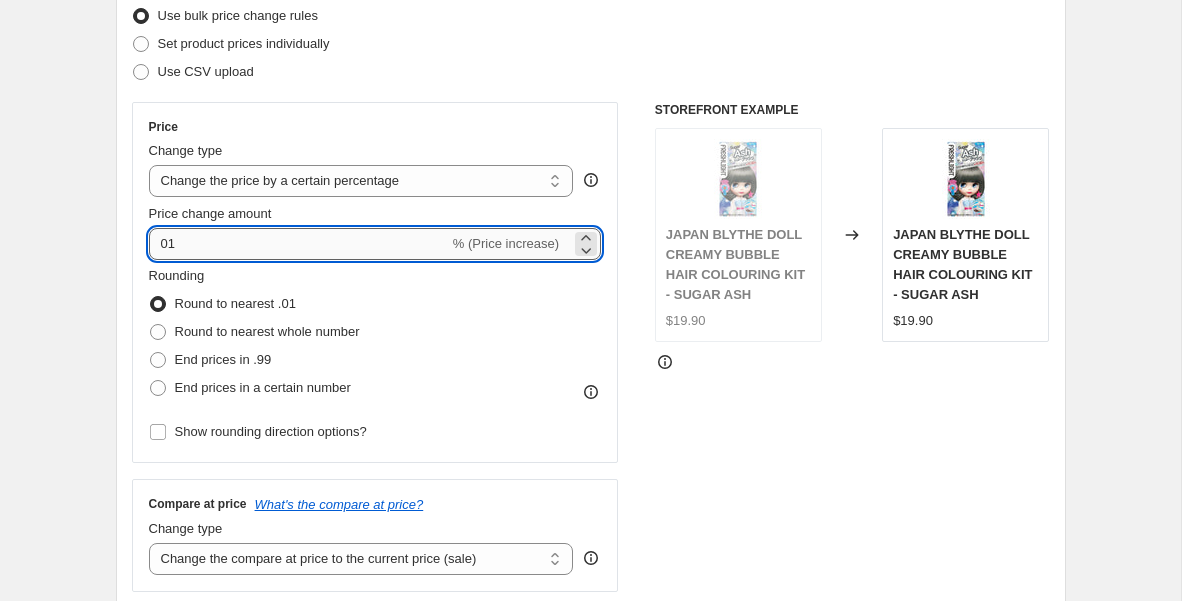 type on "0" 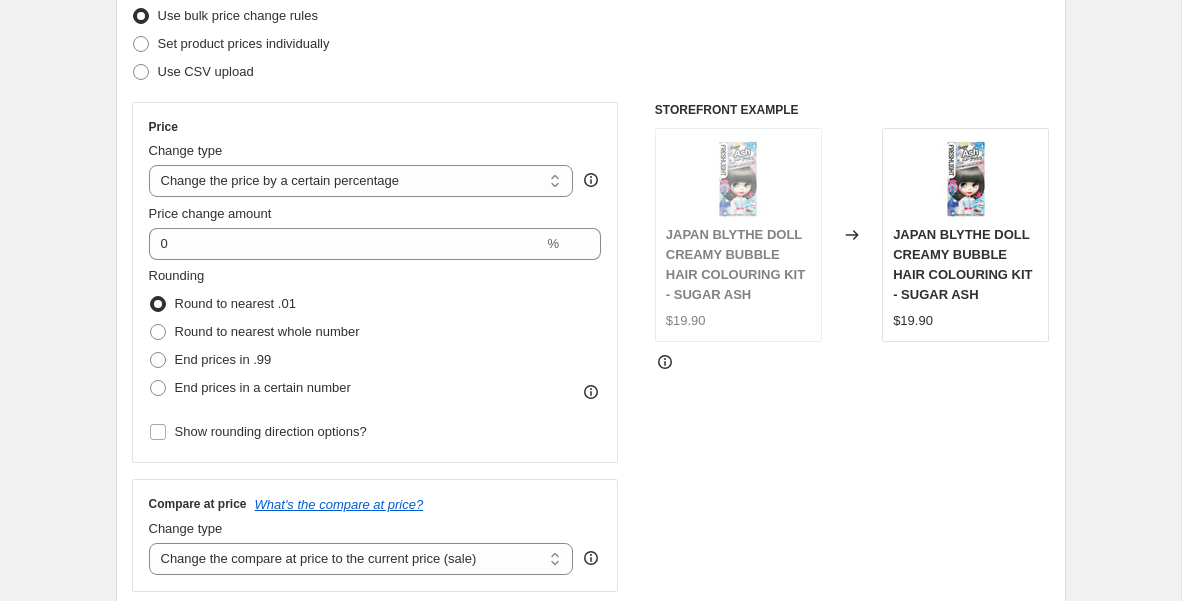 click on "Price" at bounding box center (375, 127) 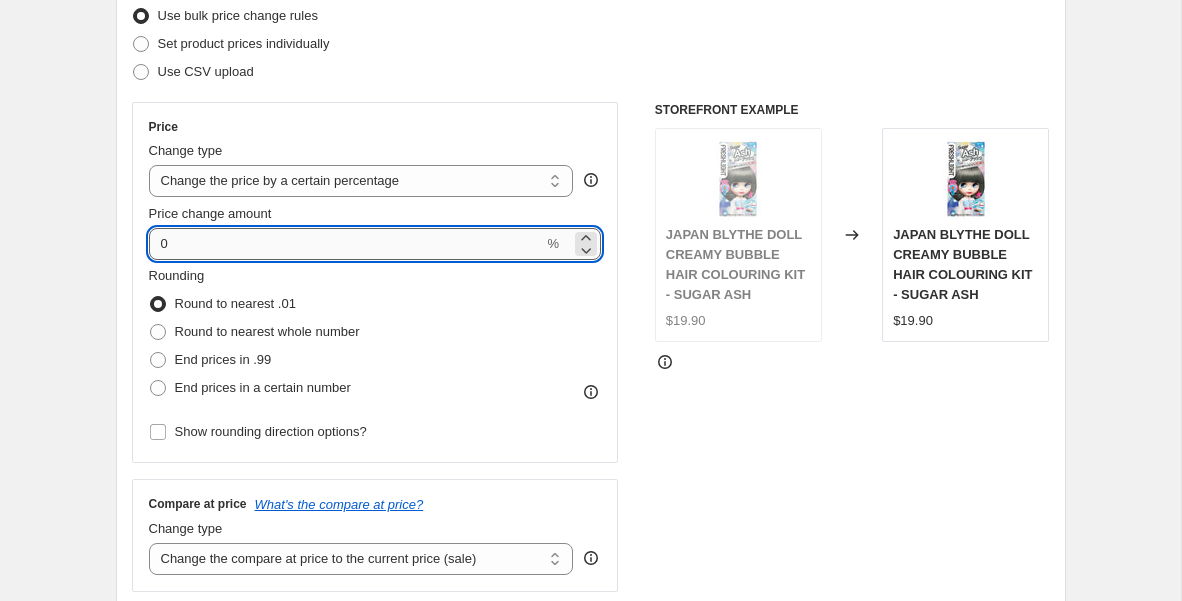 click on "0" at bounding box center (346, 244) 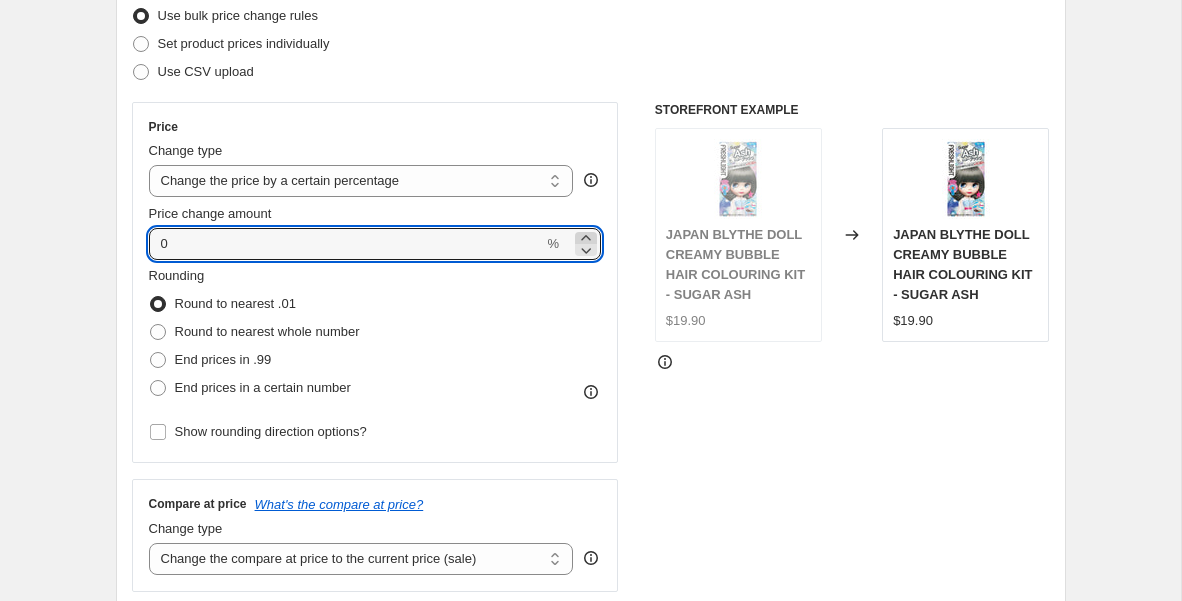 click 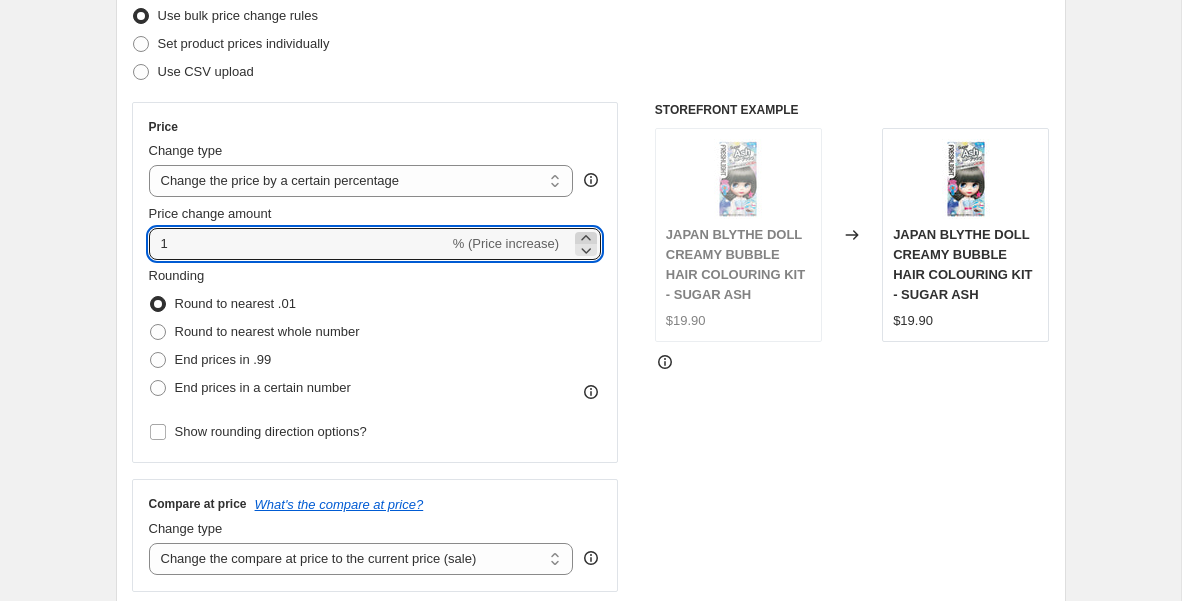 click 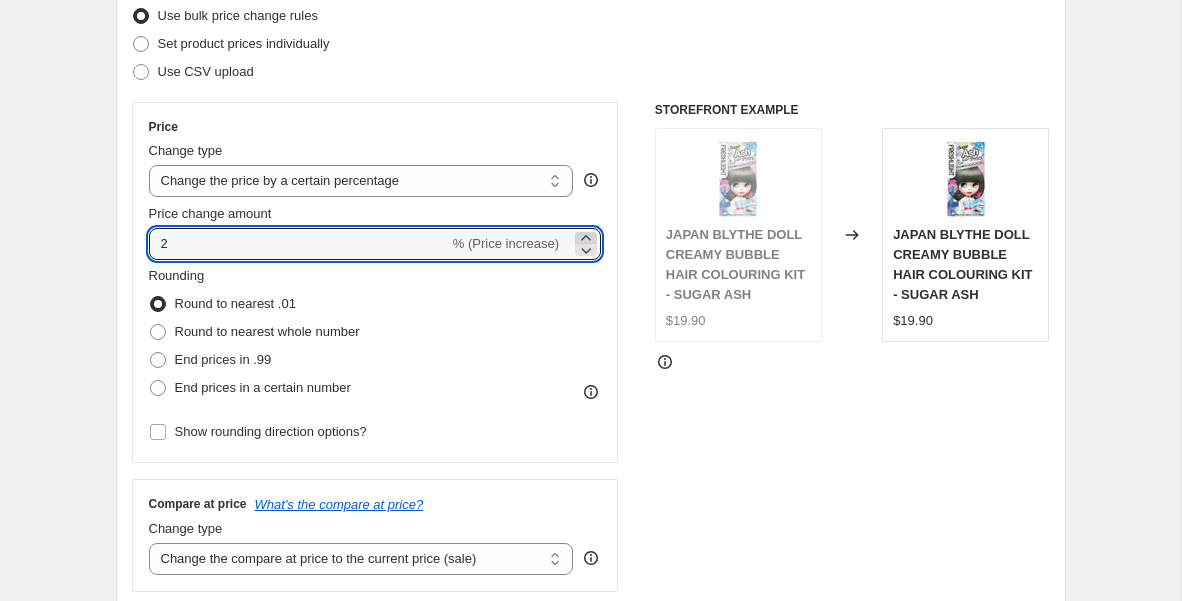 click 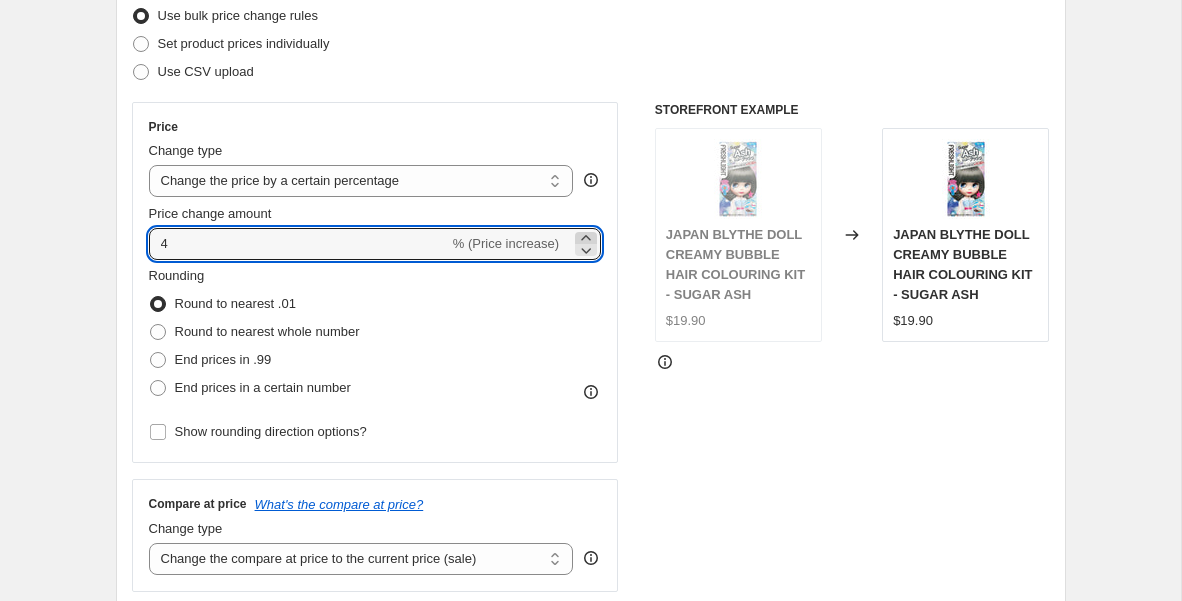 click 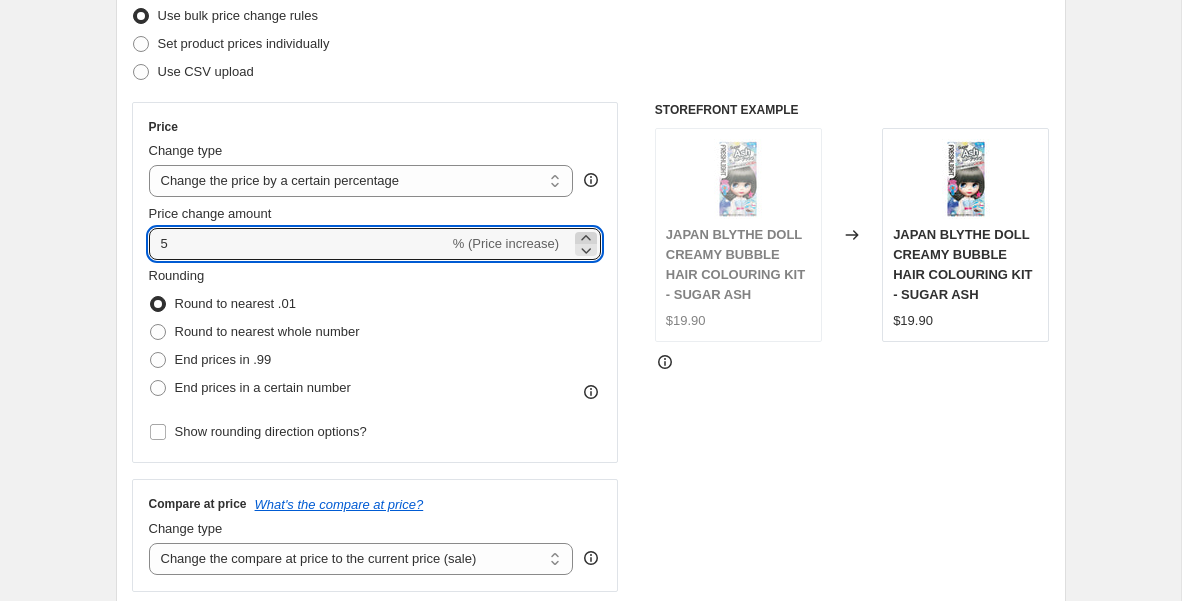click 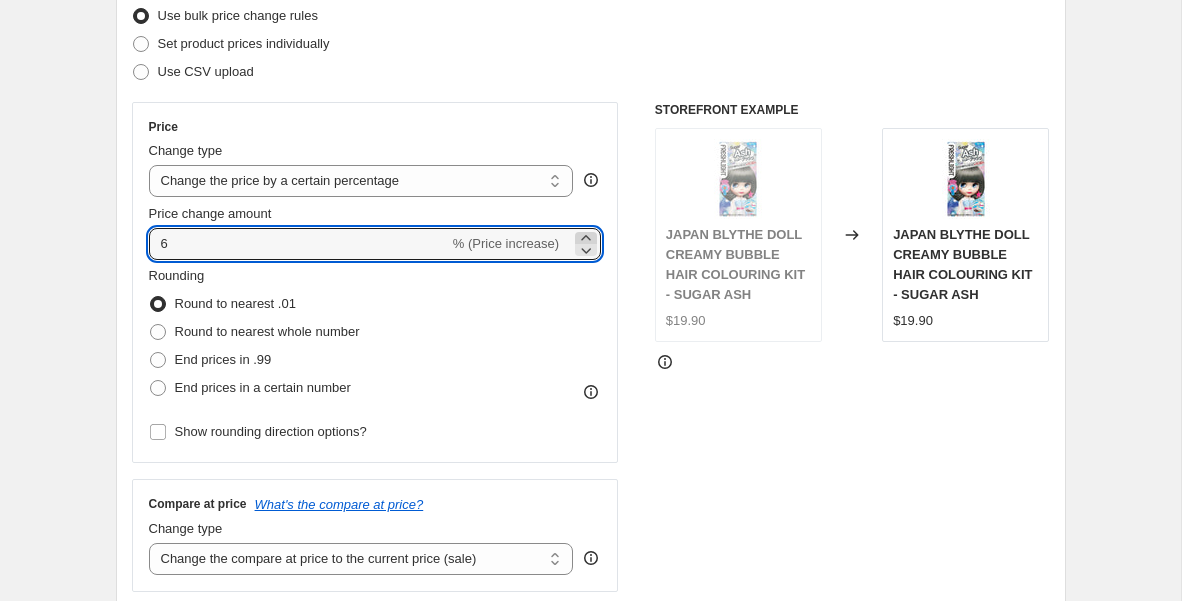 click 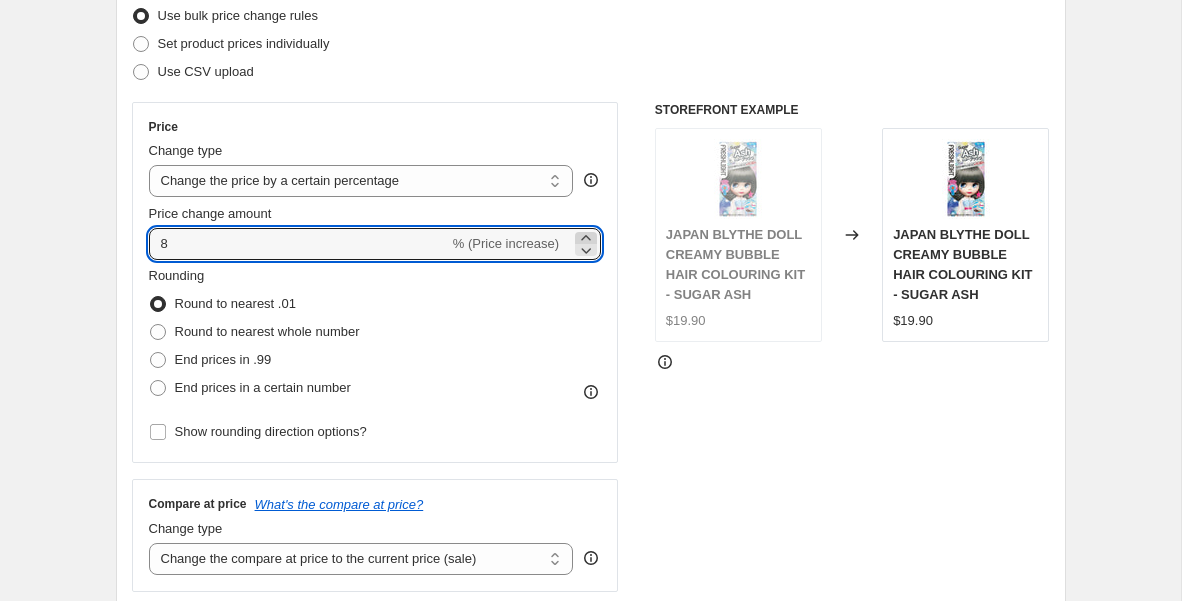 click 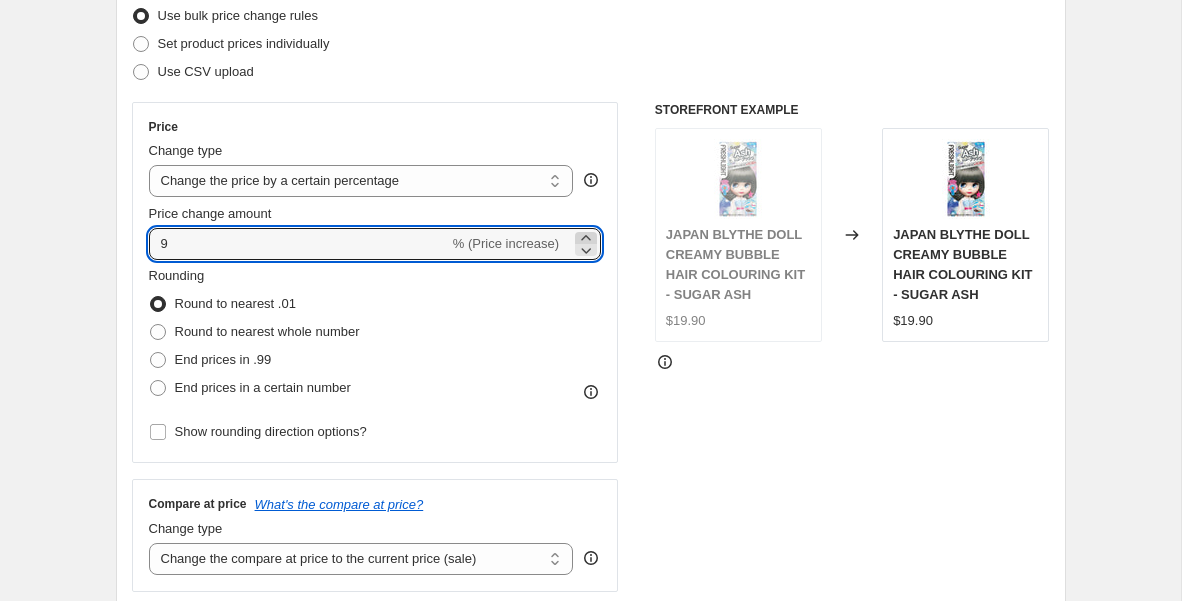 click 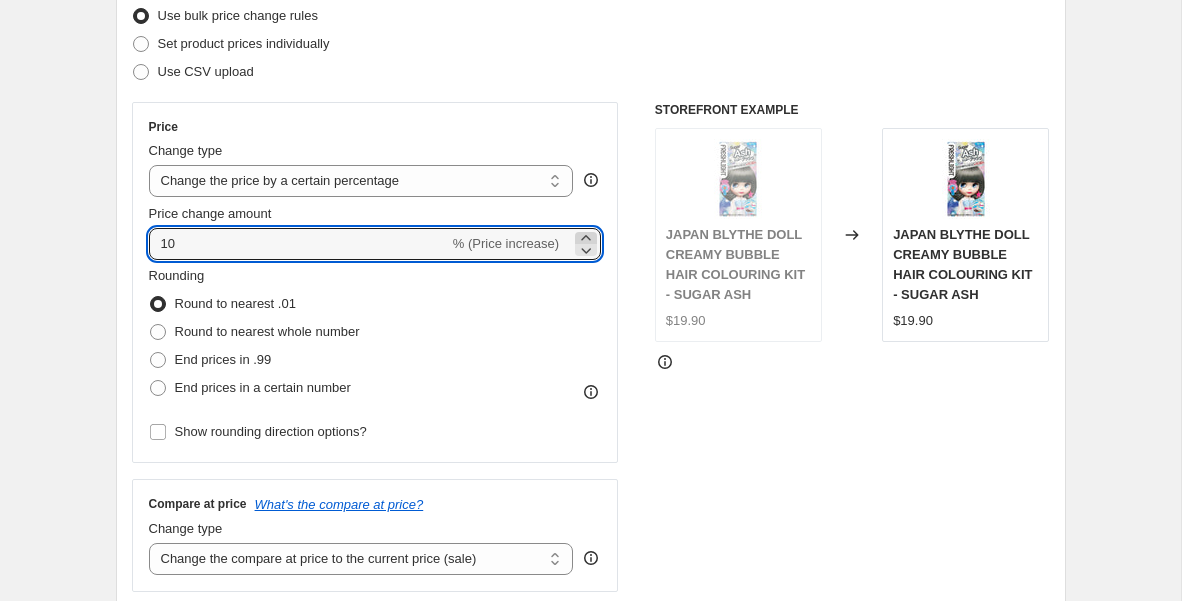 click 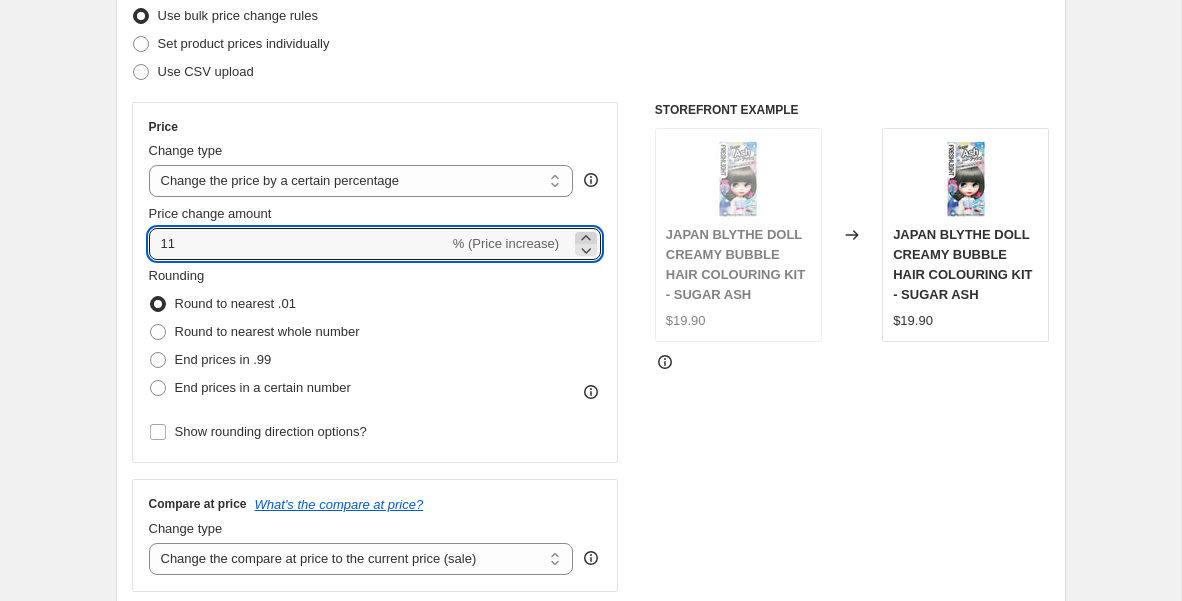 click 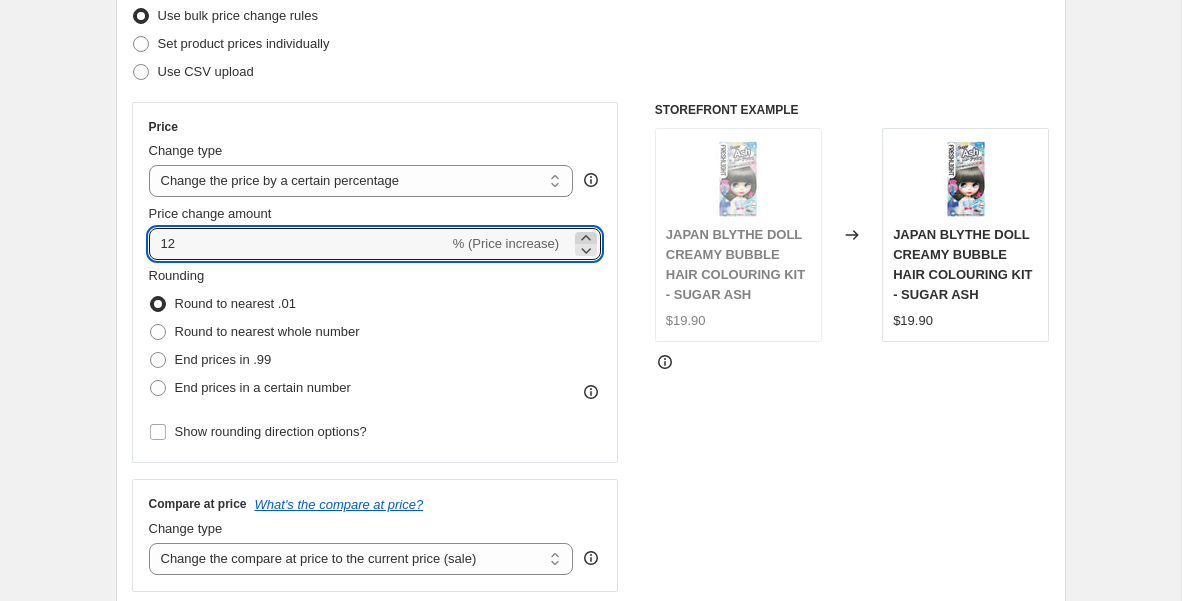 click 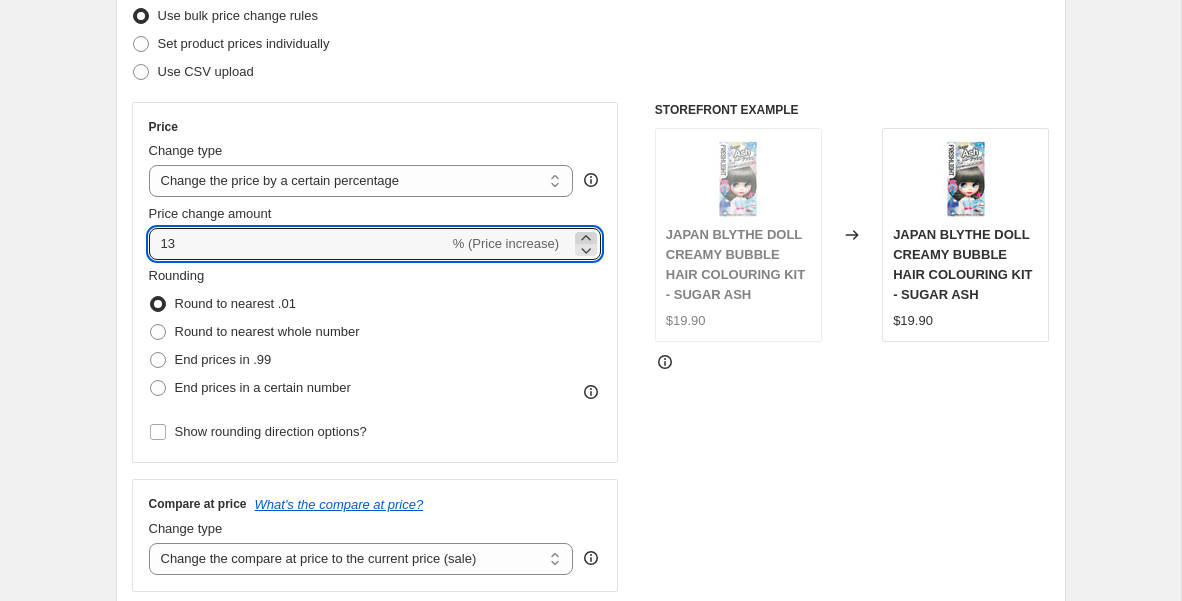 click 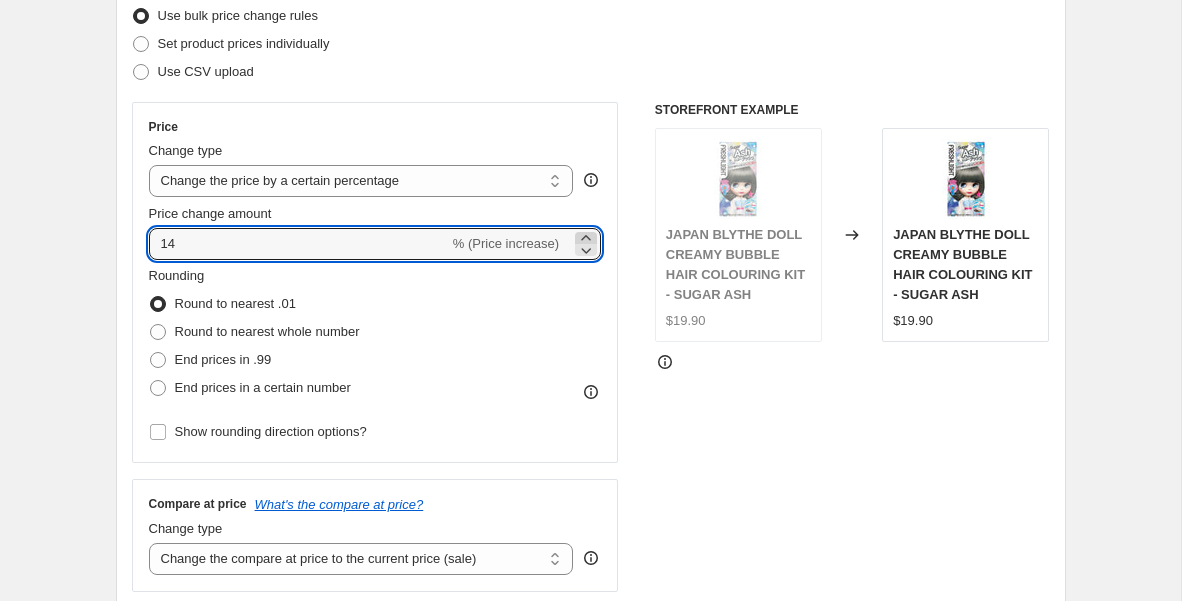 click 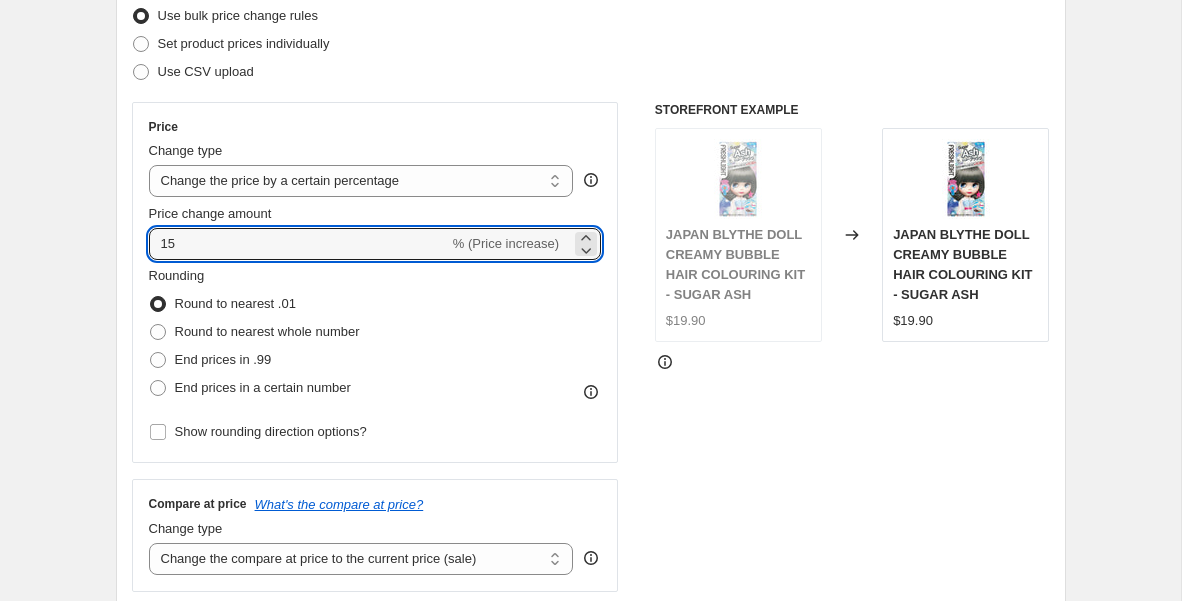 click on "Price" at bounding box center [375, 127] 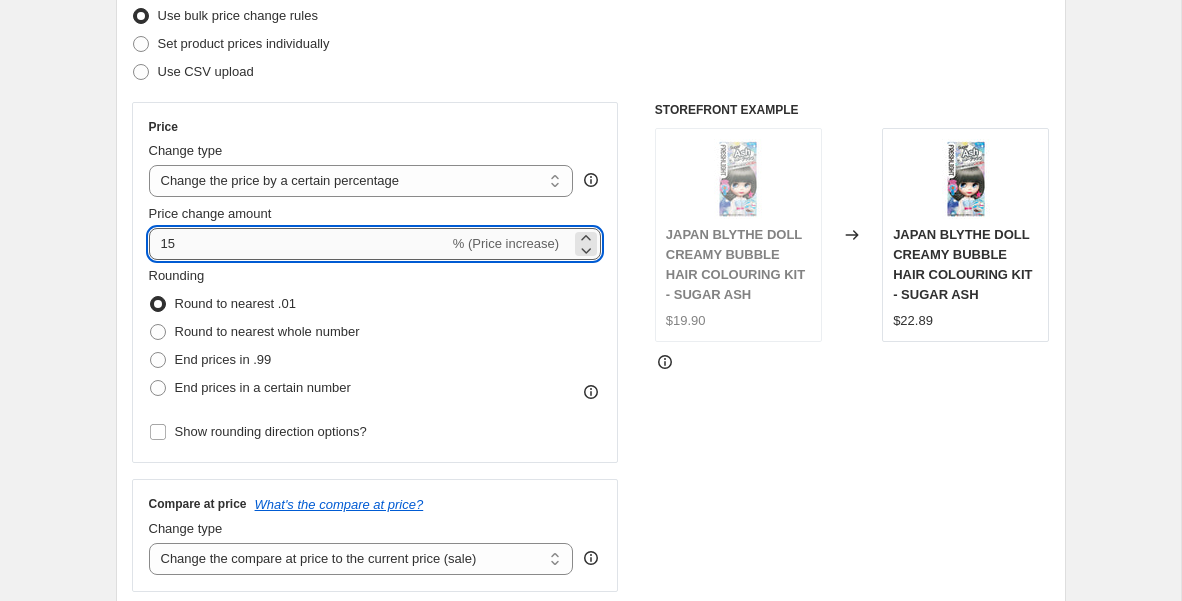 click on "15" at bounding box center (299, 244) 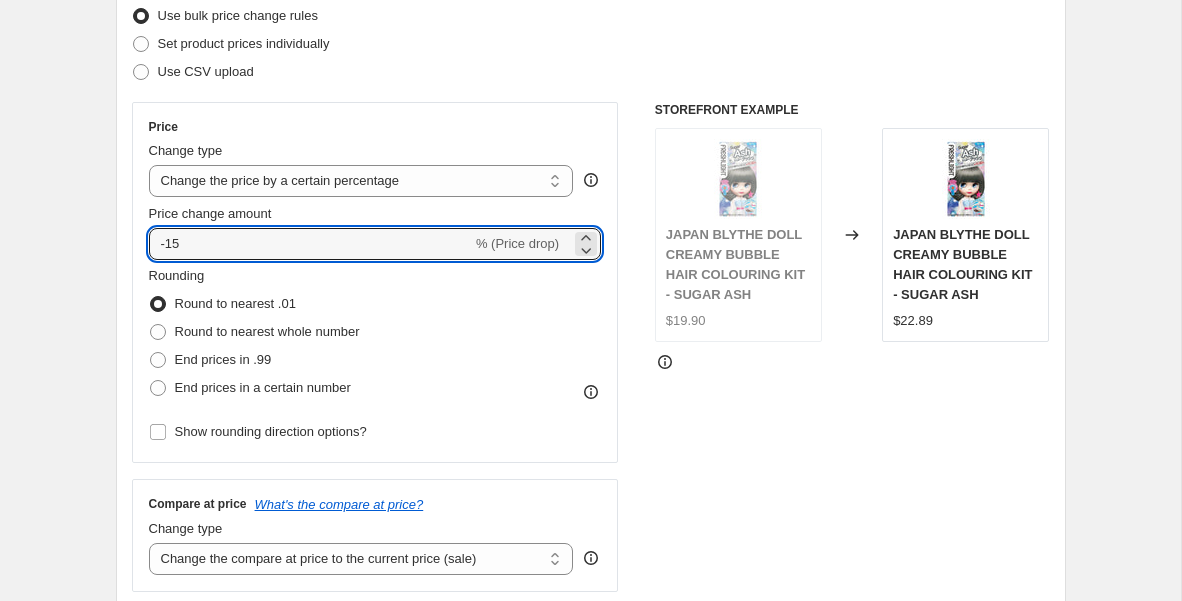 type on "-15" 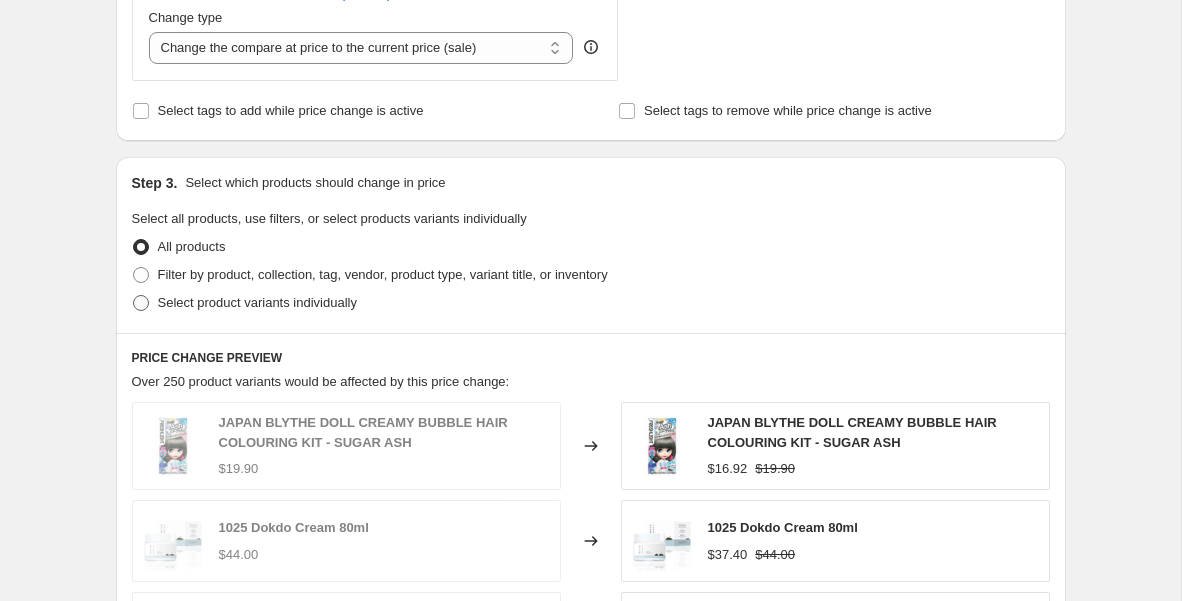 scroll, scrollTop: 798, scrollLeft: 0, axis: vertical 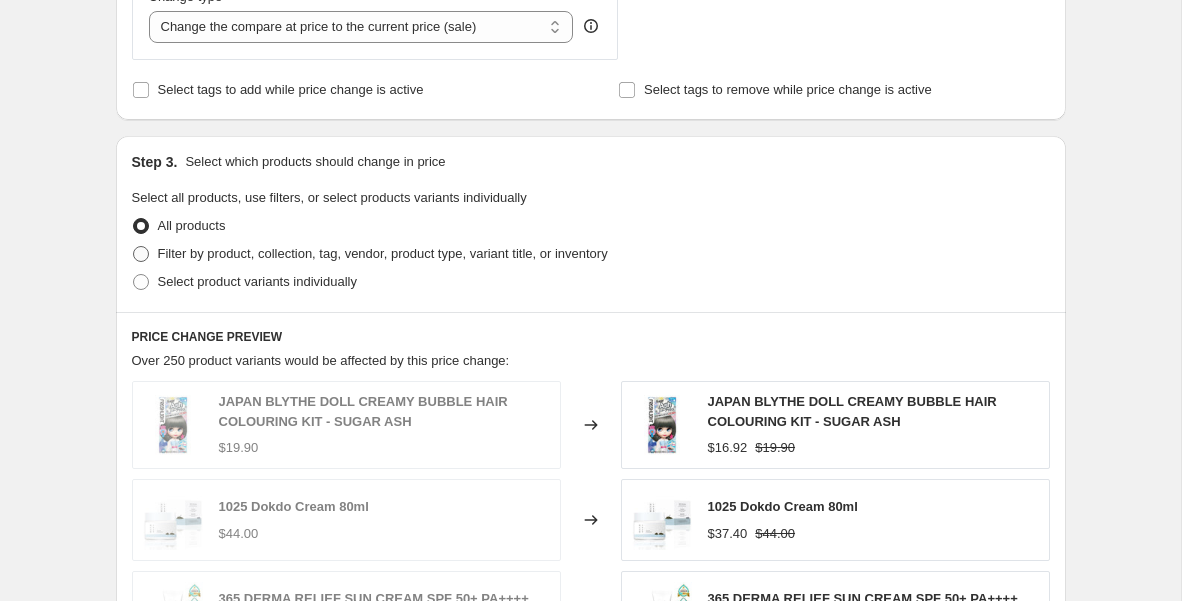 click at bounding box center [141, 254] 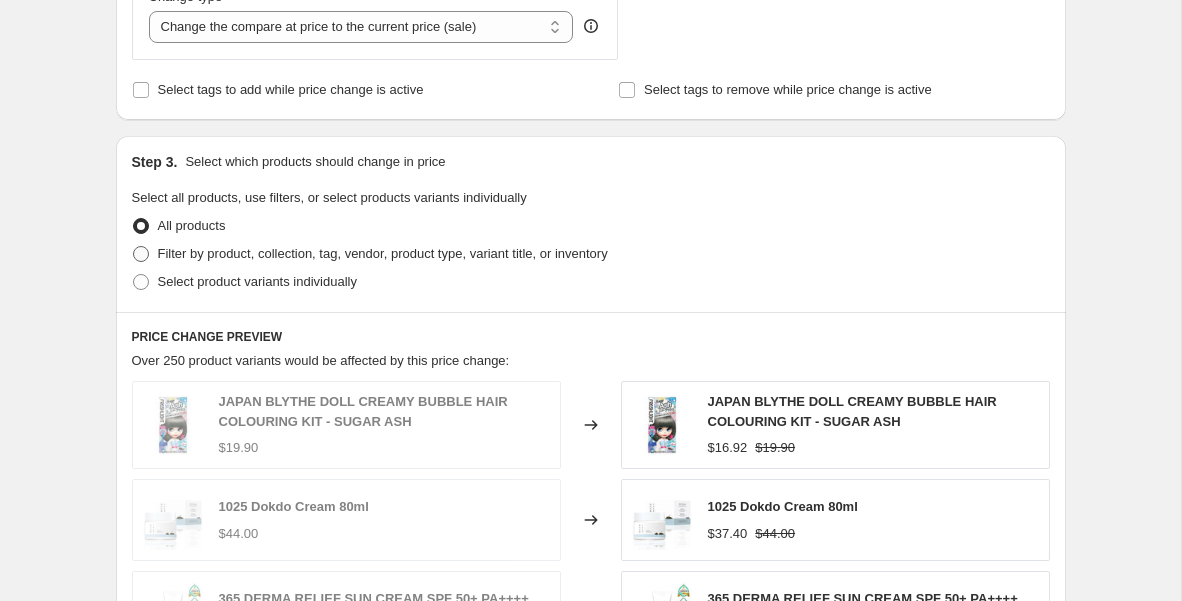 radio on "true" 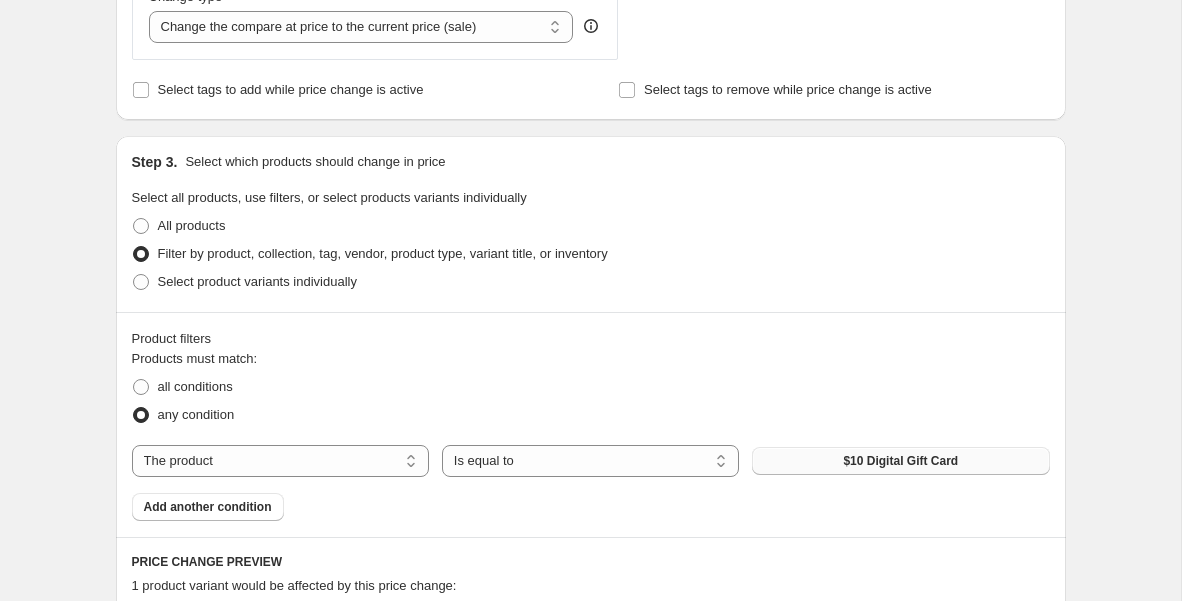 click on "$10 Digital Gift Card" at bounding box center [900, 461] 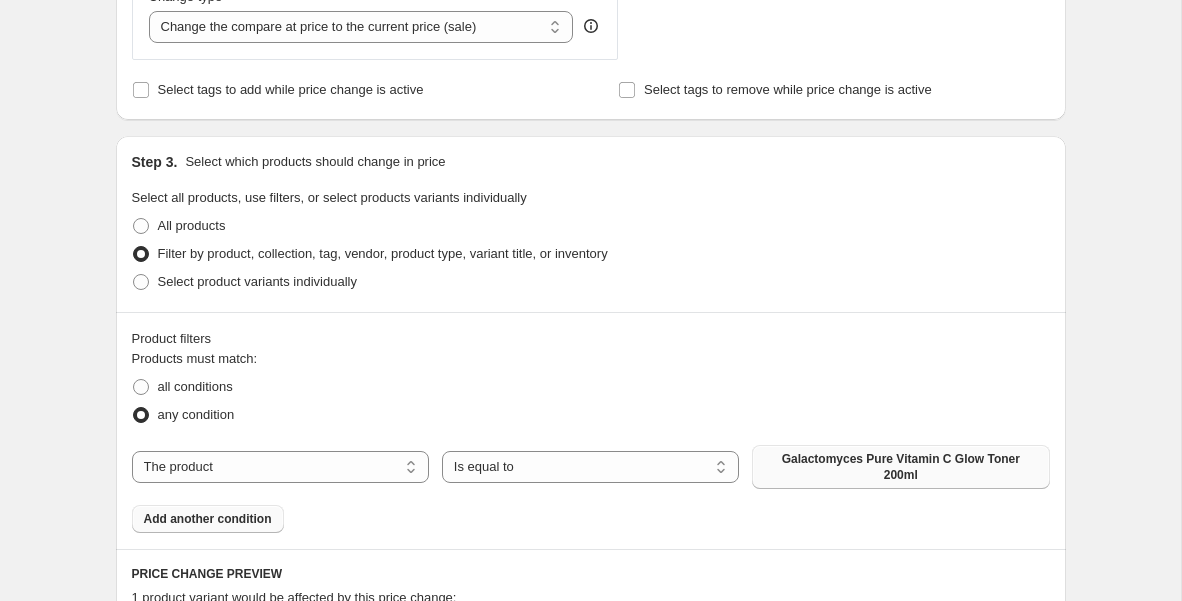 click on "Add another condition" at bounding box center [208, 519] 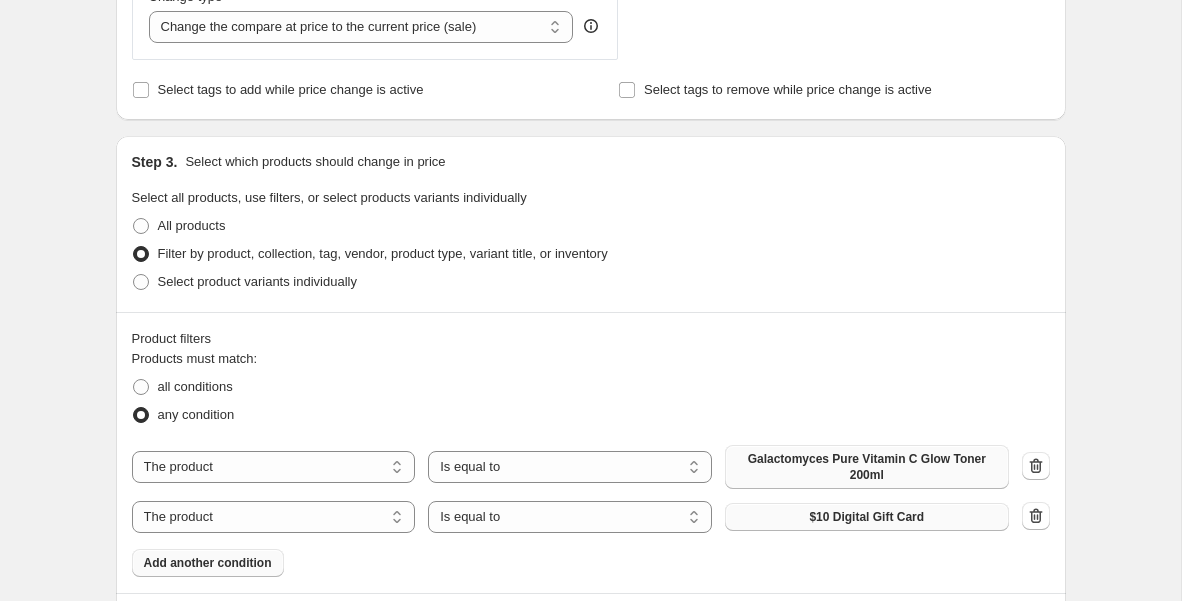 click on "$10 Digital Gift Card" at bounding box center [867, 517] 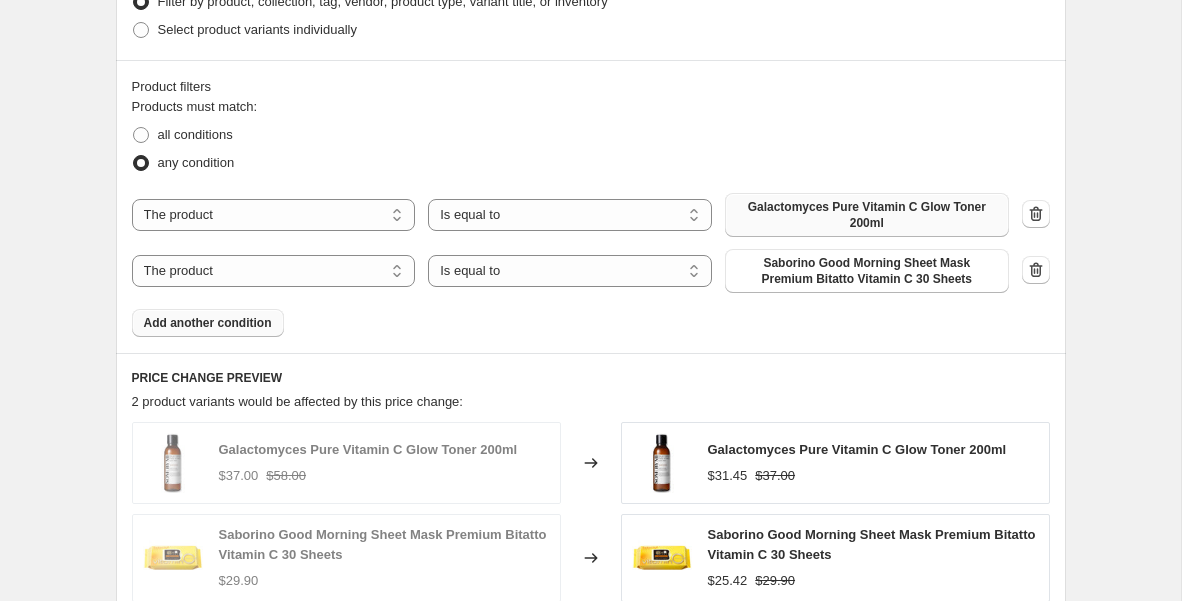 scroll, scrollTop: 1062, scrollLeft: 0, axis: vertical 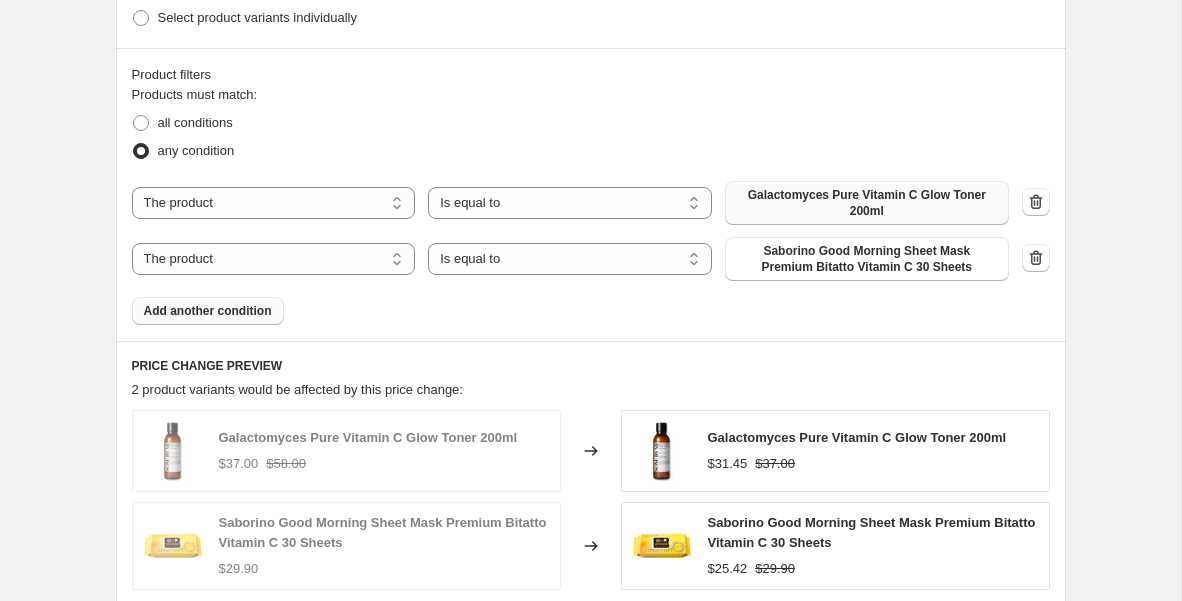 click on "Add another condition" at bounding box center [208, 311] 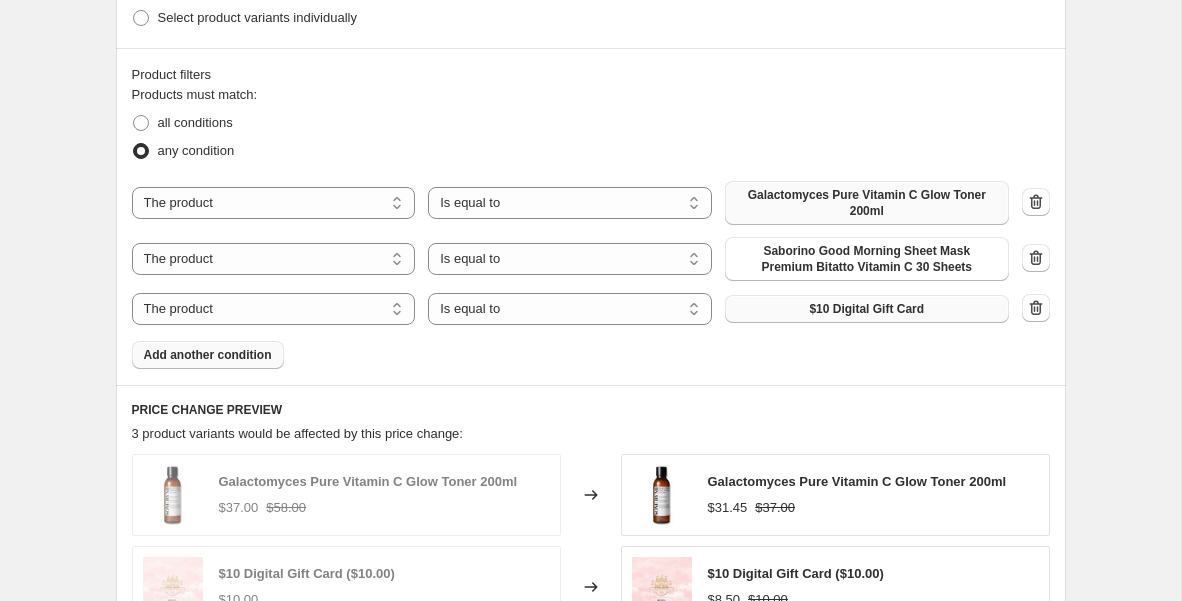 click on "$10 Digital Gift Card" at bounding box center [866, 309] 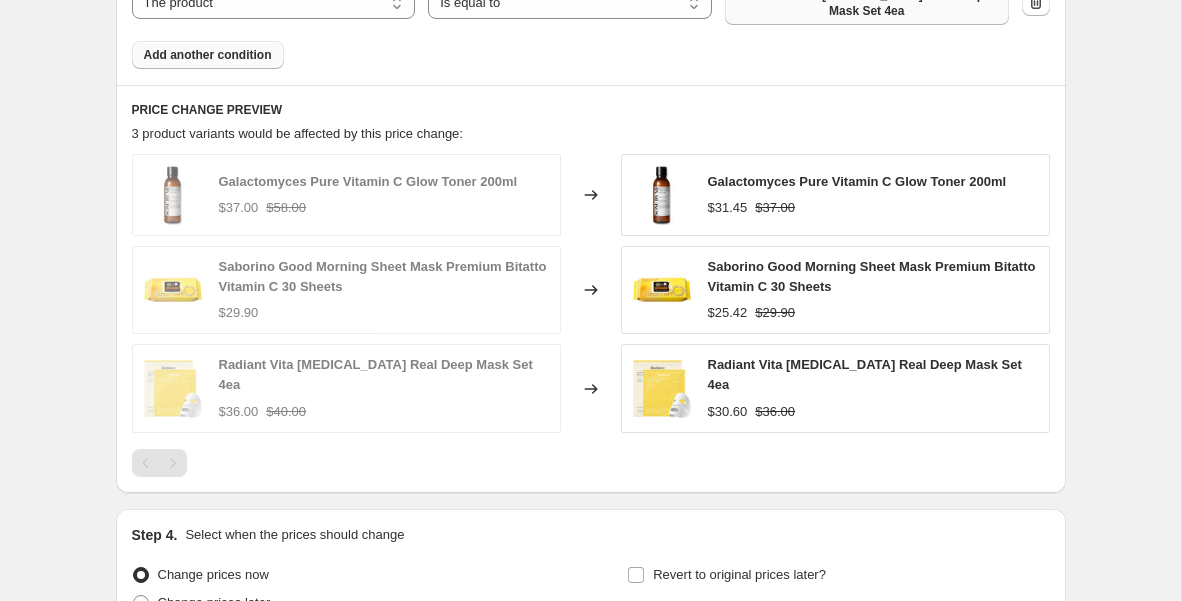 click on "Add another condition" at bounding box center [208, 55] 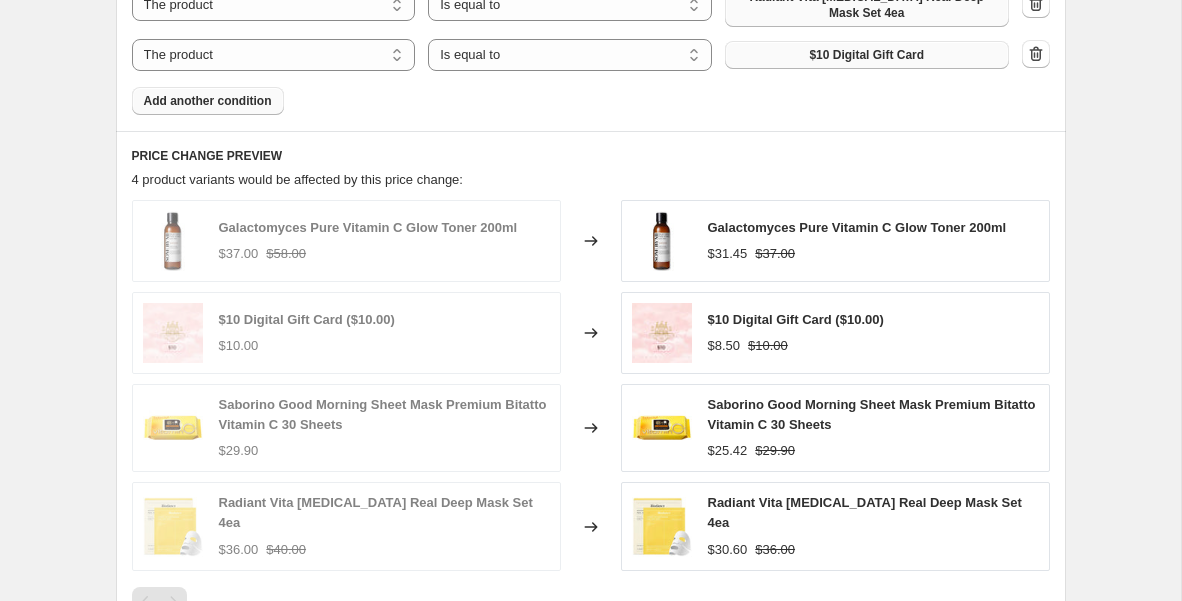 click on "$10 Digital Gift Card" at bounding box center [866, 55] 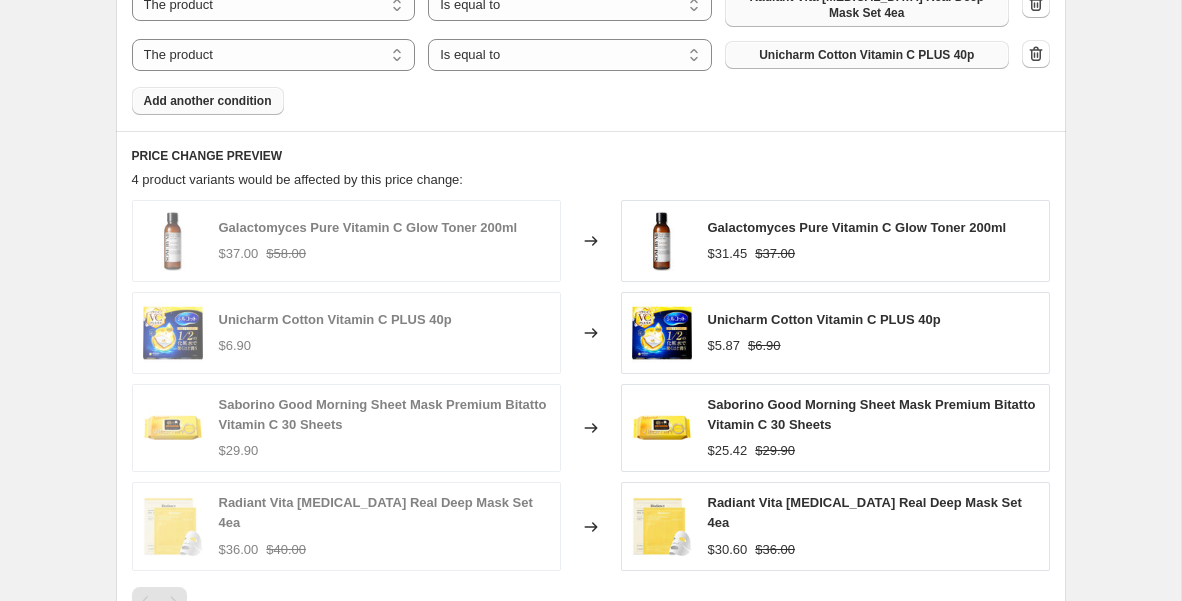 click on "Add another condition" at bounding box center (208, 101) 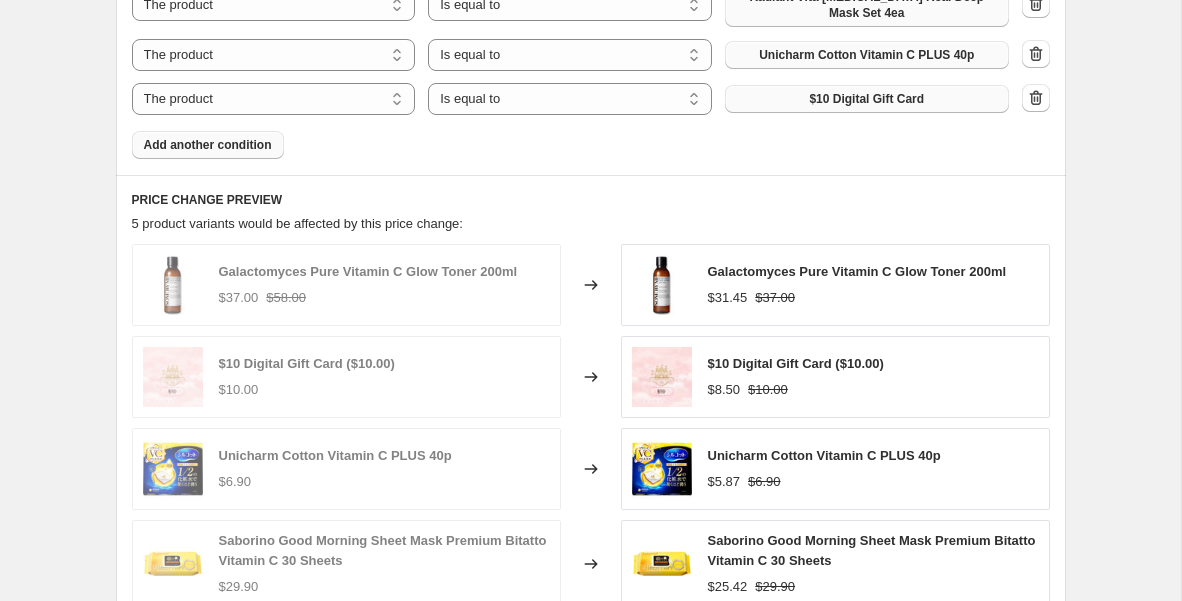 click on "$10 Digital Gift Card" at bounding box center (867, 99) 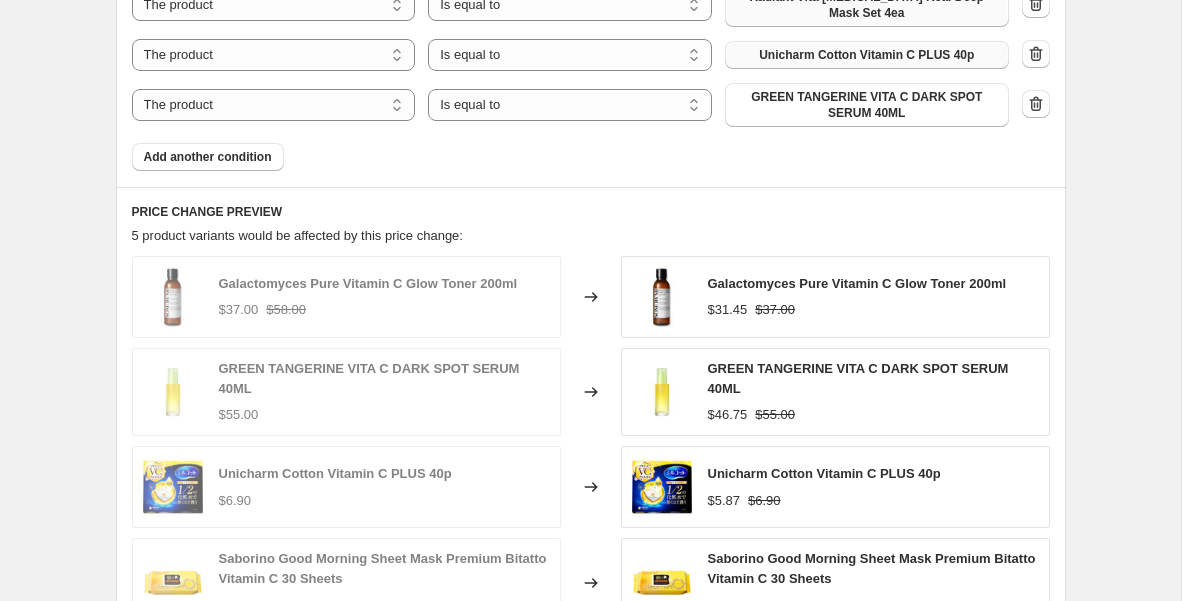 drag, startPoint x: 231, startPoint y: 162, endPoint x: 162, endPoint y: 129, distance: 76.48529 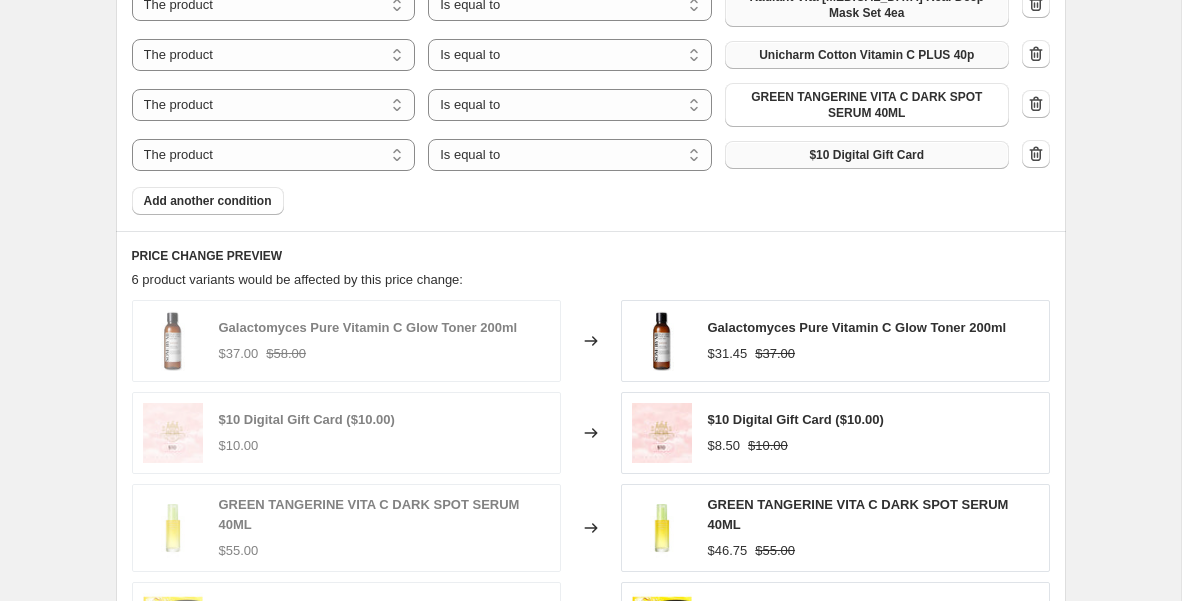 click on "$10 Digital Gift Card" at bounding box center (866, 155) 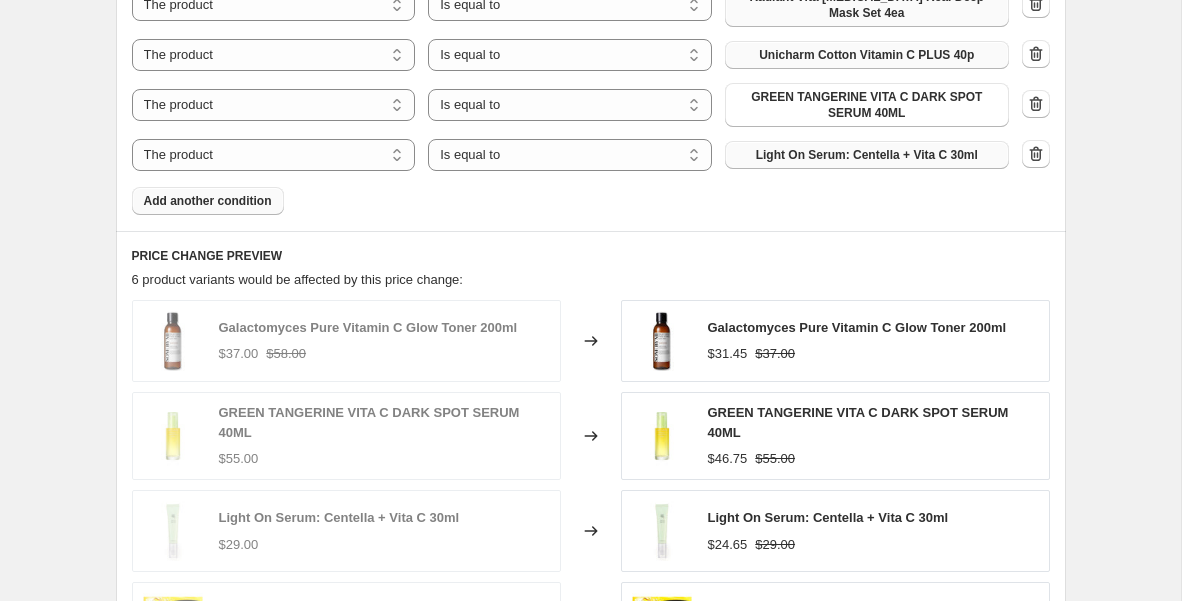 click on "Add another condition" at bounding box center [208, 201] 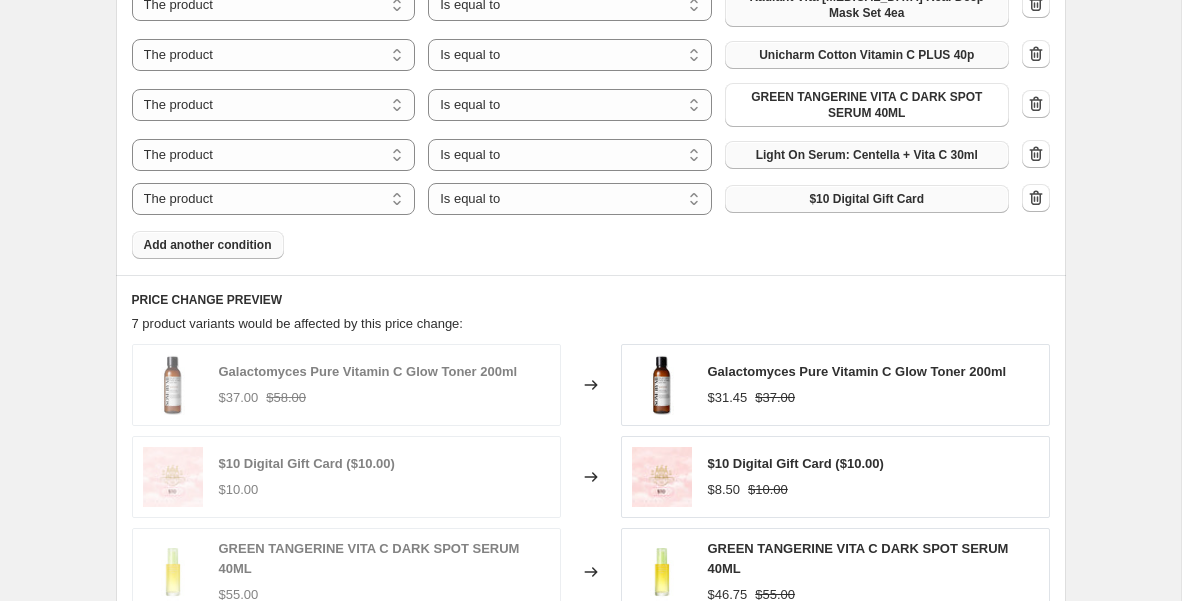 drag, startPoint x: 862, startPoint y: 203, endPoint x: 847, endPoint y: 205, distance: 15.132746 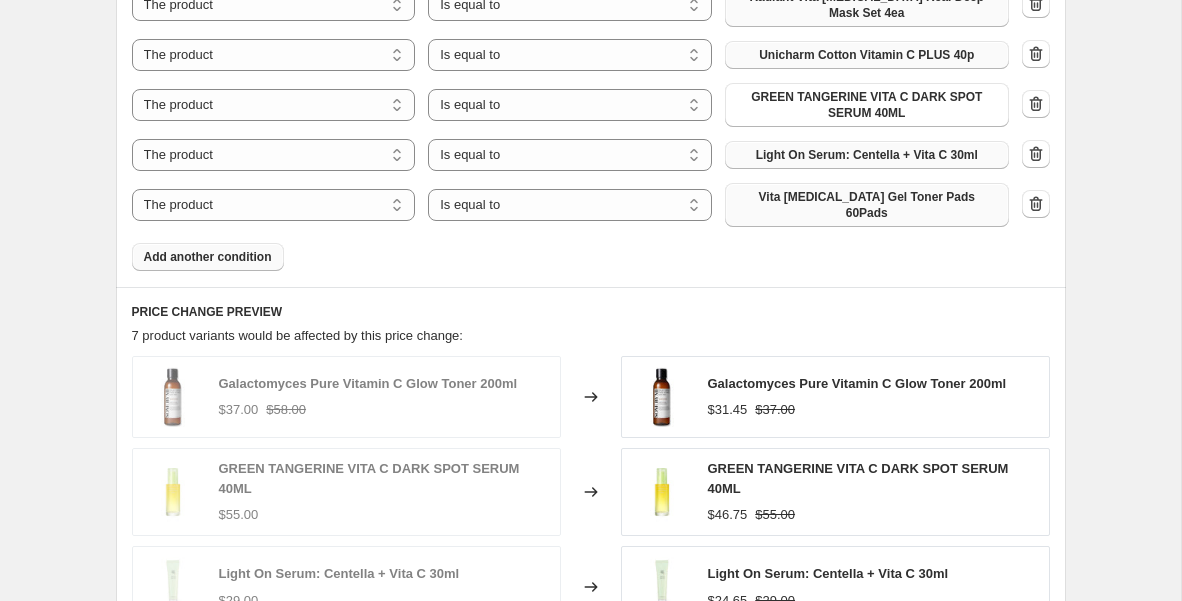 click on "Add another condition" at bounding box center (208, 257) 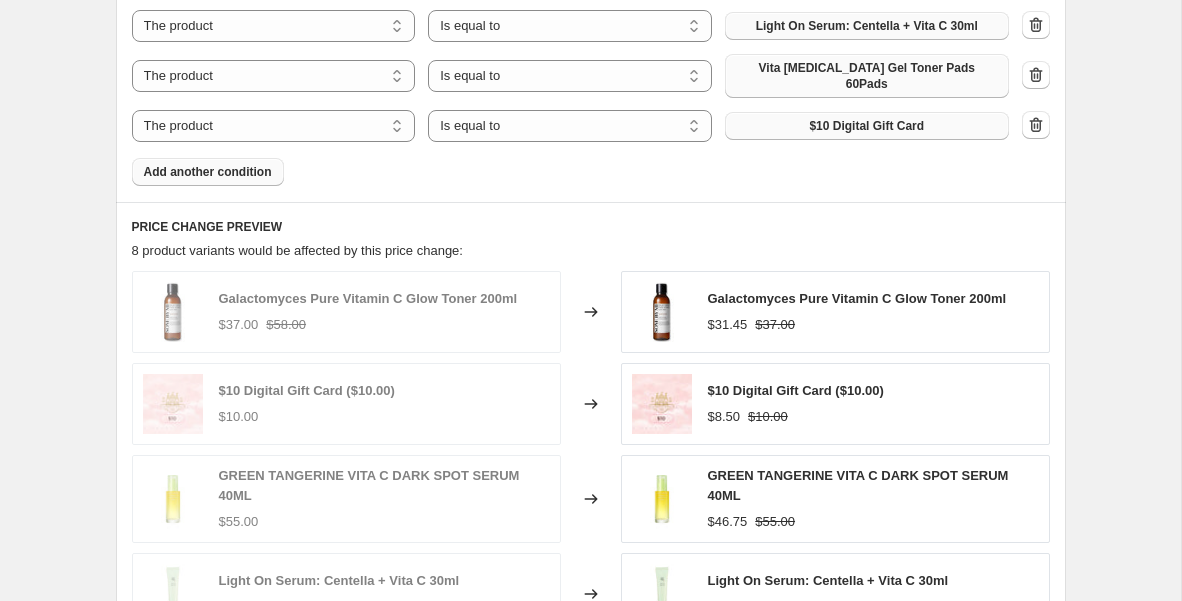 scroll, scrollTop: 1503, scrollLeft: 0, axis: vertical 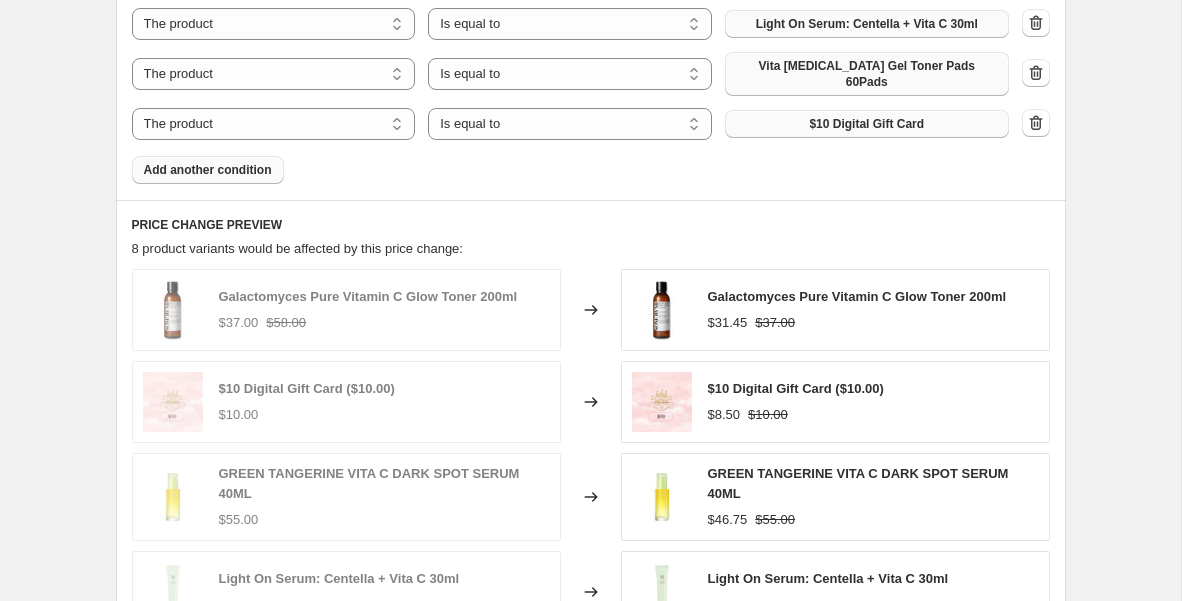 click on "$10 Digital Gift Card" at bounding box center (866, 124) 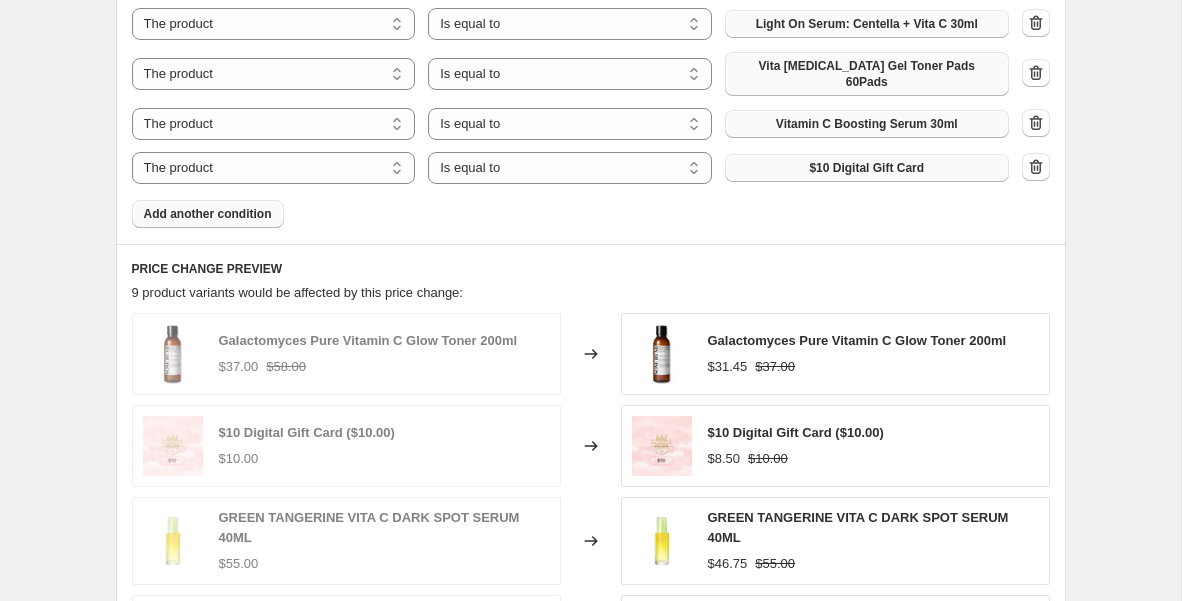 scroll, scrollTop: 1498, scrollLeft: 0, axis: vertical 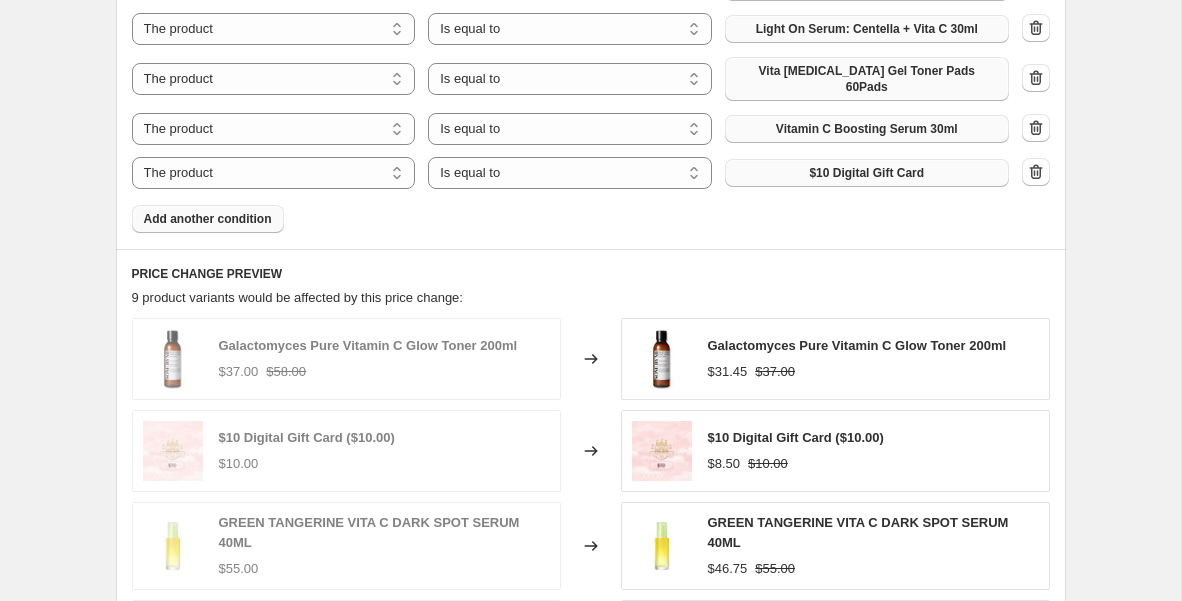 click on "$10 Digital Gift Card" at bounding box center (866, 173) 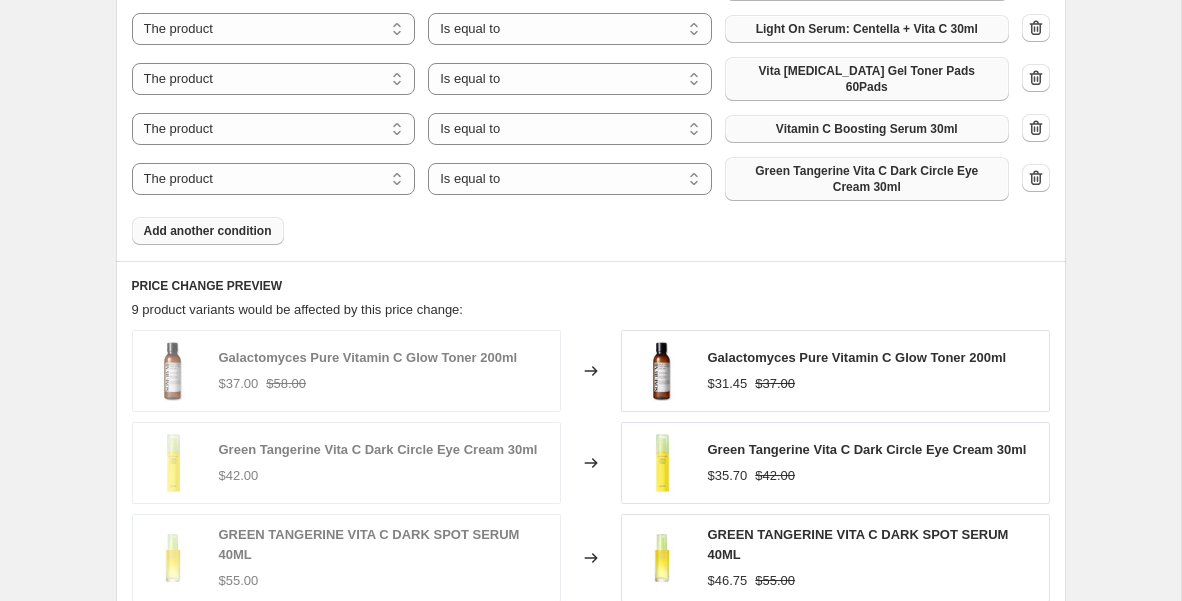 click on "Add another condition" at bounding box center [208, 231] 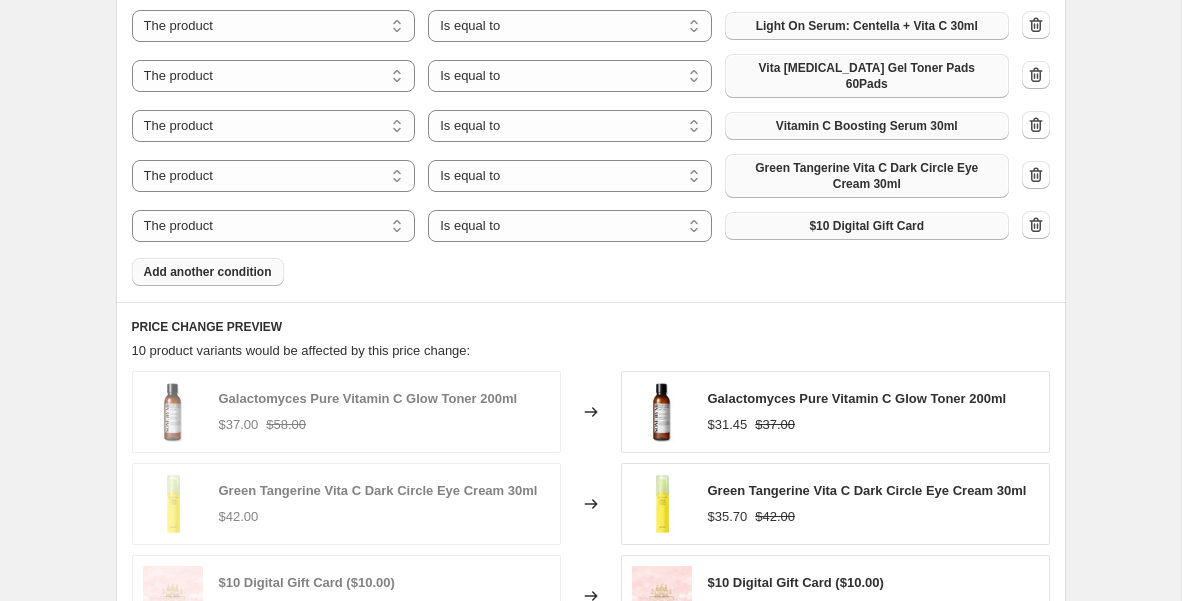 click on "The product The product's collection The product's tag The product's vendor The product's type The product's status The variant's title Inventory quantity The product Is equal to Is not equal to Is equal to $10 Digital Gift Card" at bounding box center [570, 226] 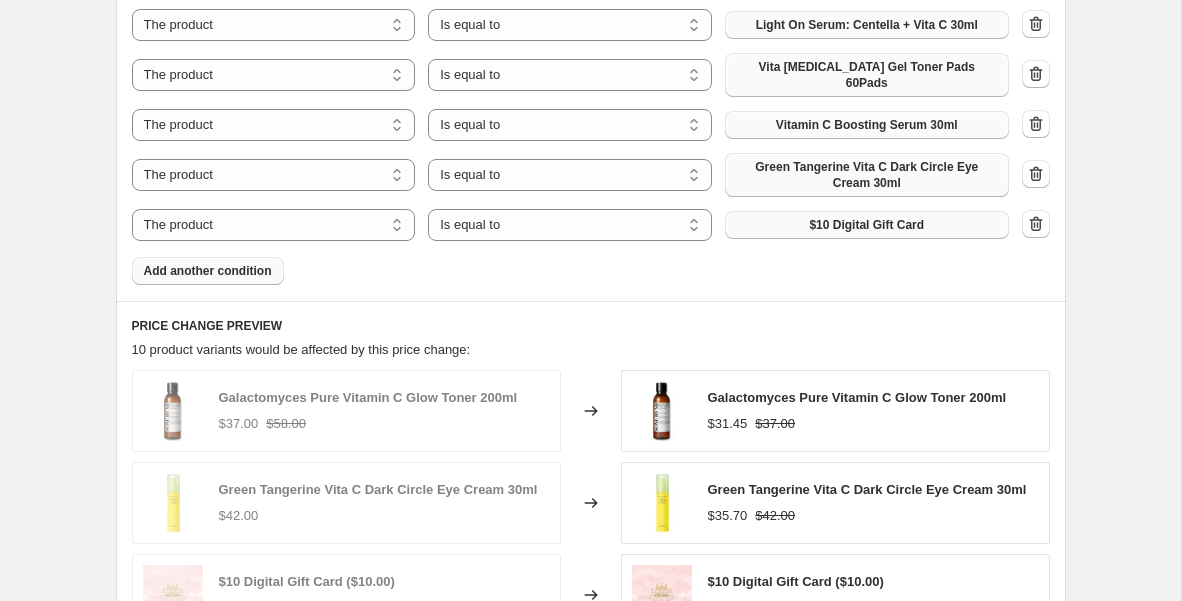 scroll, scrollTop: 1501, scrollLeft: 0, axis: vertical 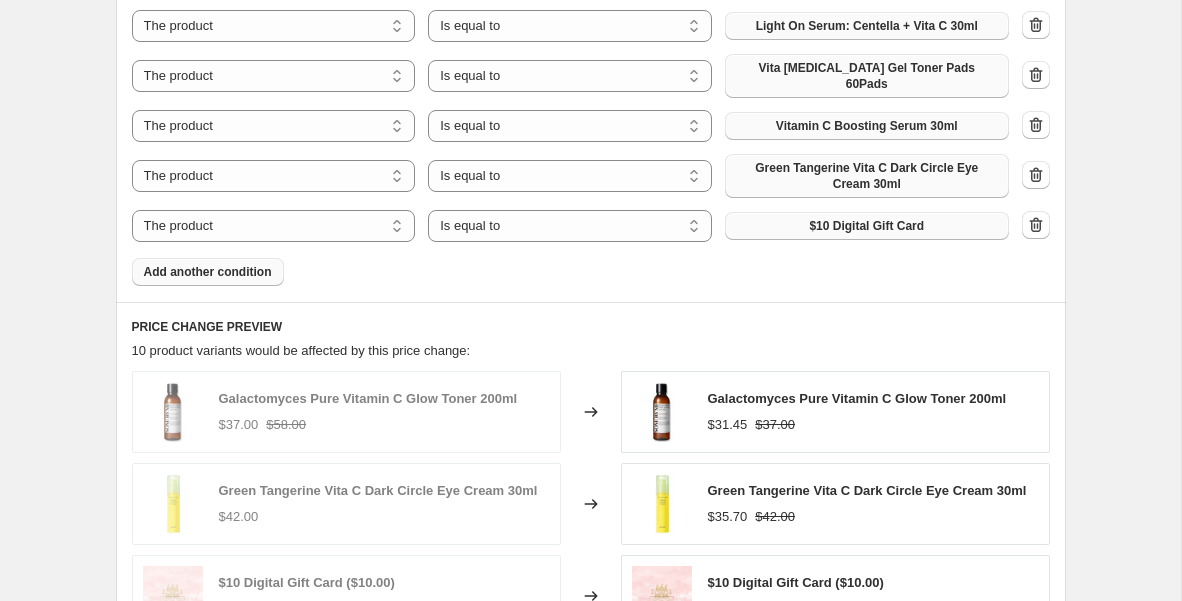click on "$10 Digital Gift Card" at bounding box center [866, 226] 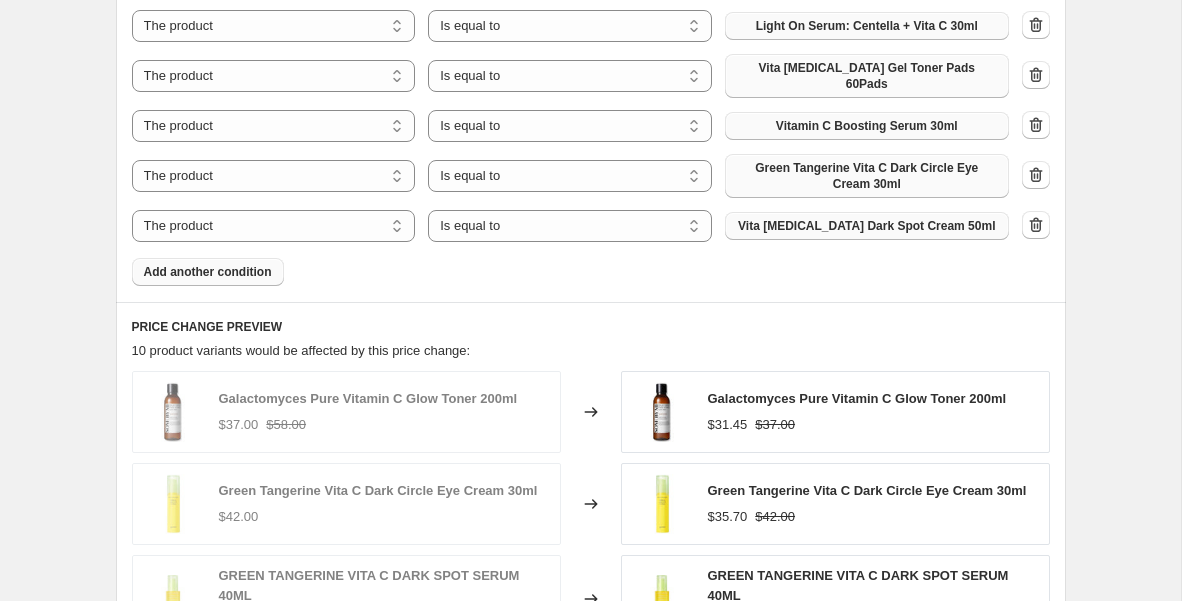 click on "Add another condition" at bounding box center [208, 272] 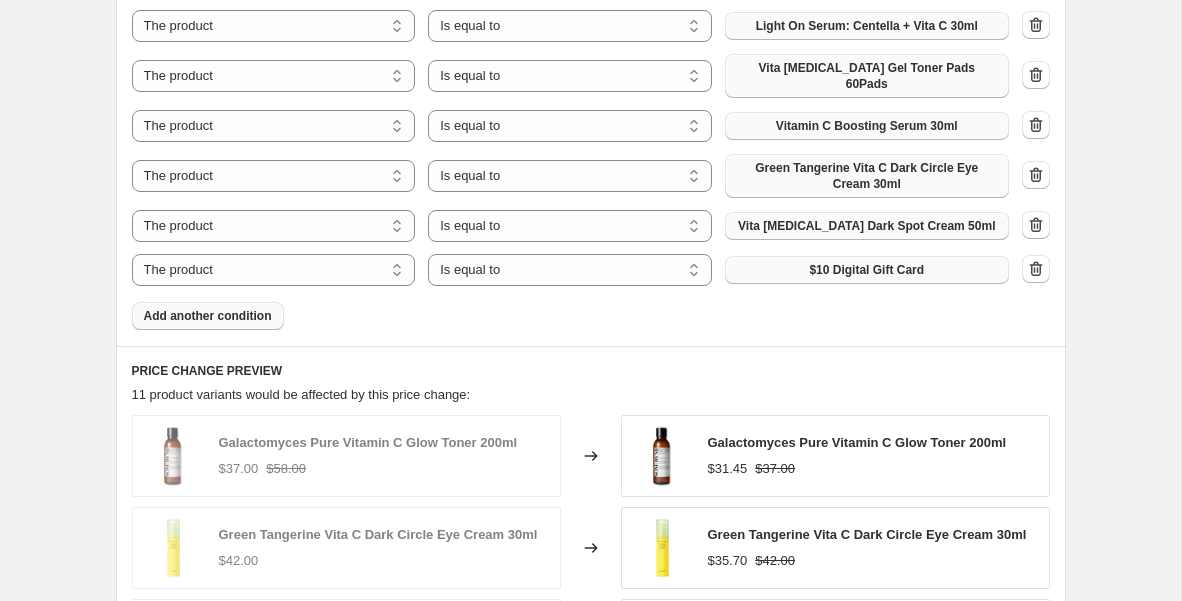 scroll, scrollTop: 1494, scrollLeft: 0, axis: vertical 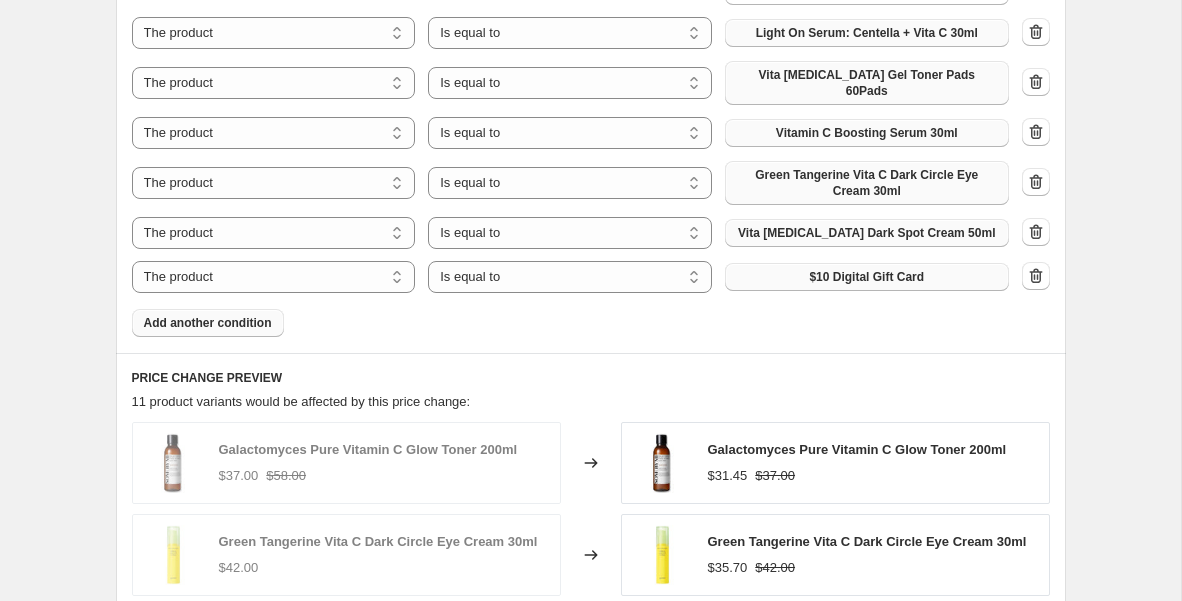 drag, startPoint x: 777, startPoint y: 251, endPoint x: 764, endPoint y: 251, distance: 13 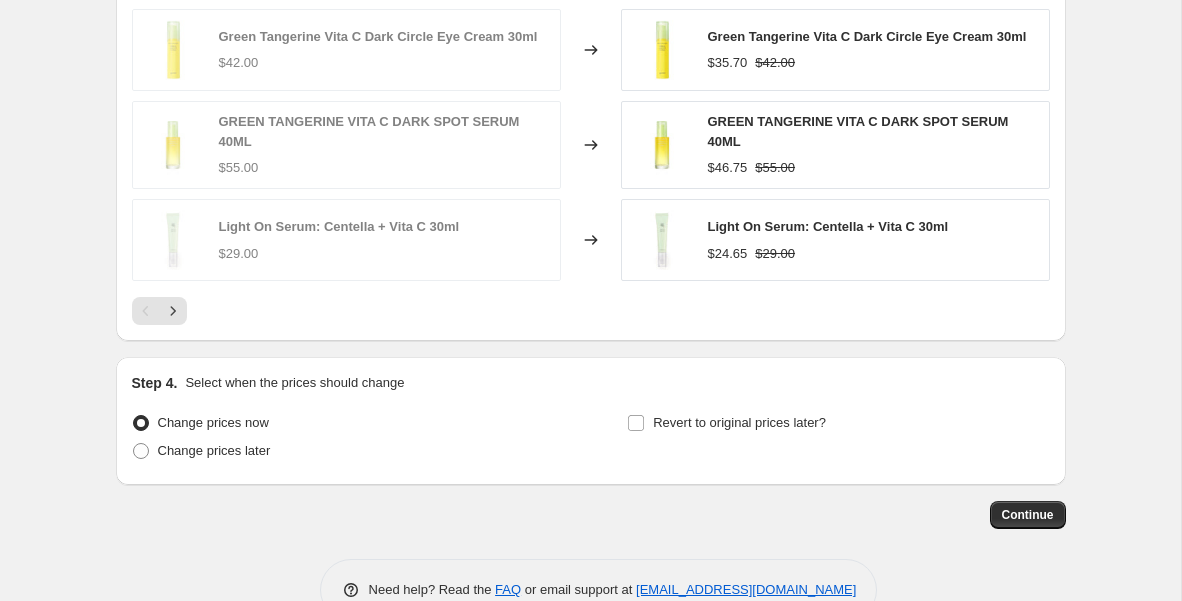 scroll, scrollTop: 2141, scrollLeft: 0, axis: vertical 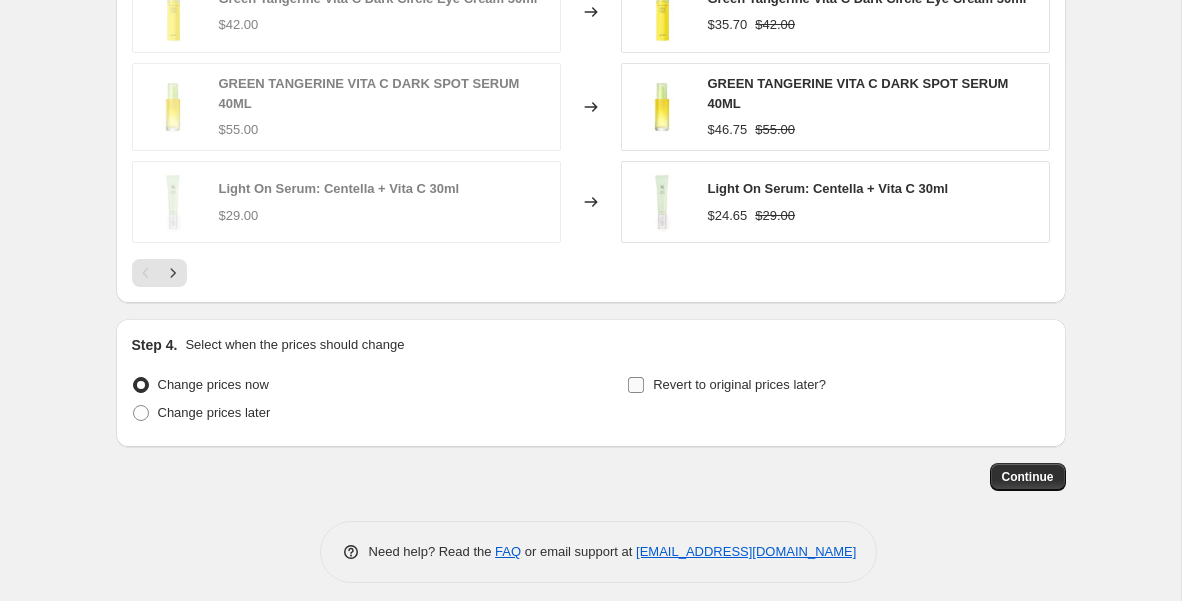 click on "Revert to original prices later?" at bounding box center (636, 385) 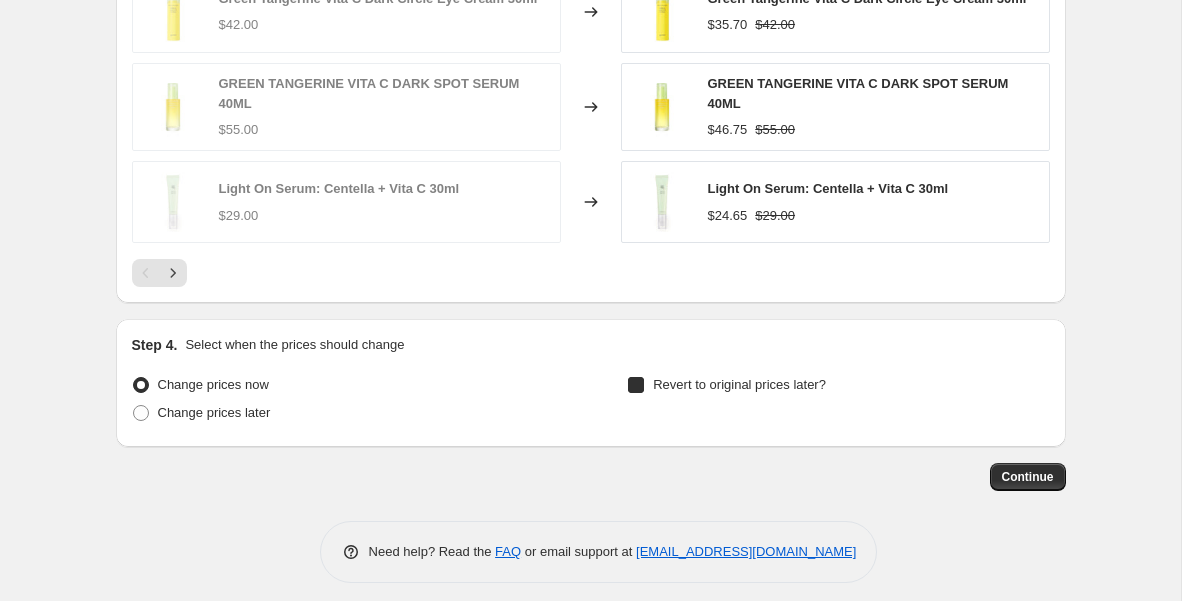 checkbox on "true" 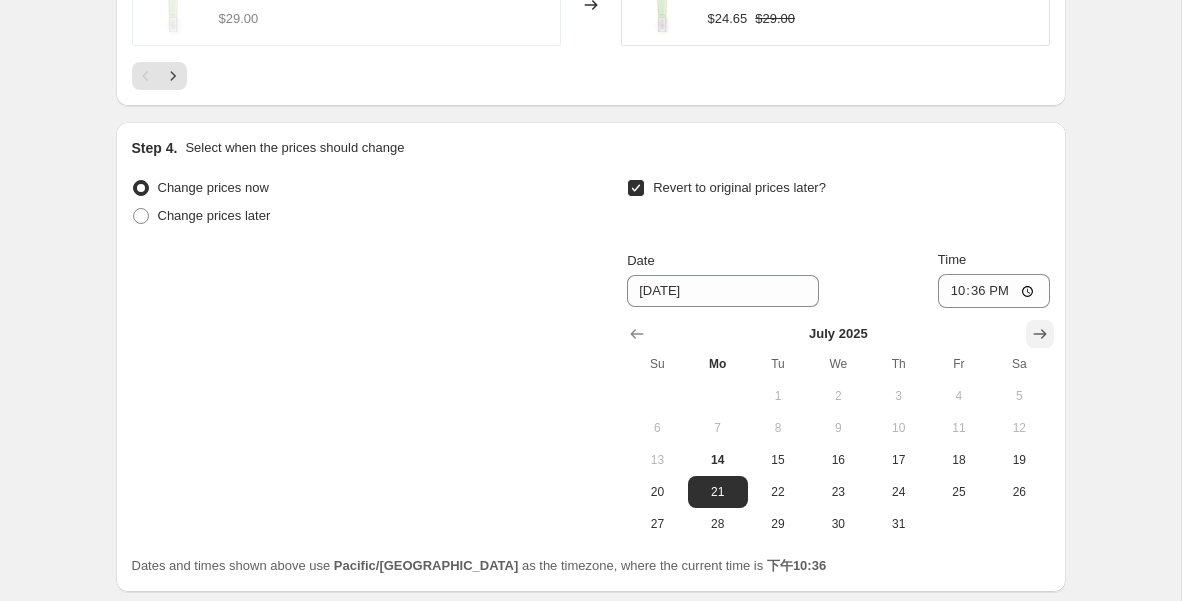 scroll, scrollTop: 2349, scrollLeft: 0, axis: vertical 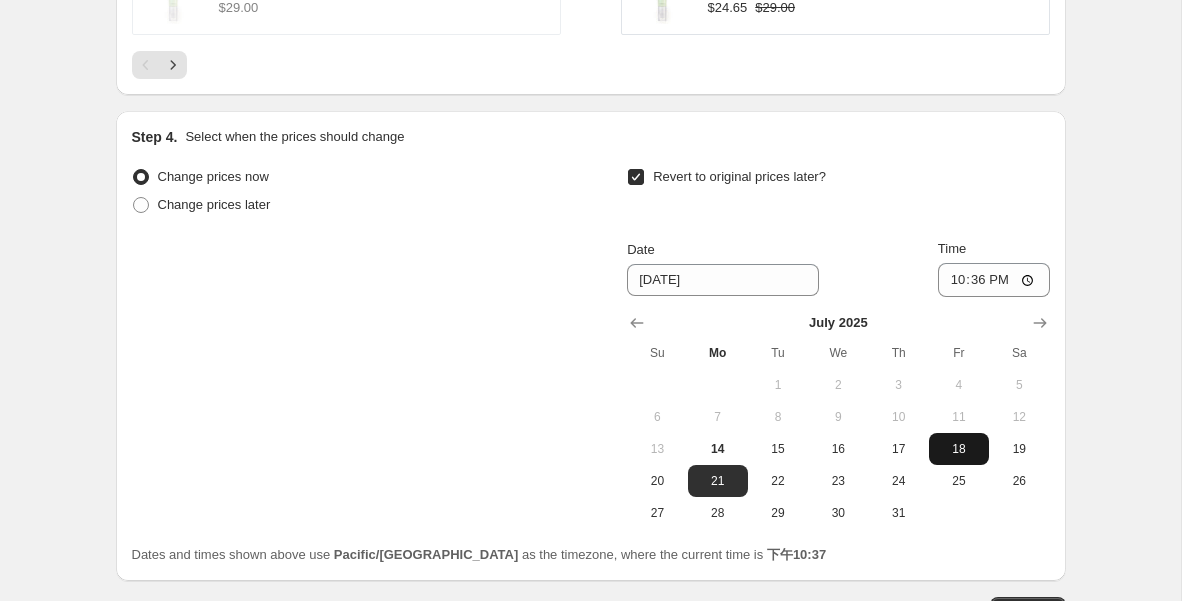 click on "18" at bounding box center (959, 449) 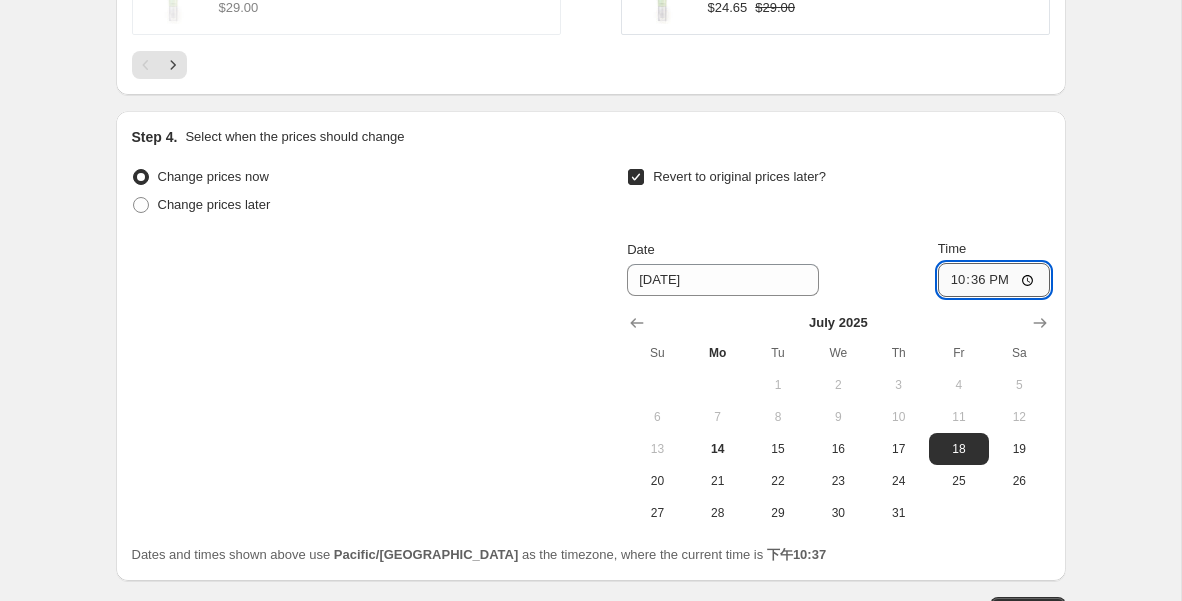 click on "22:36" at bounding box center [994, 280] 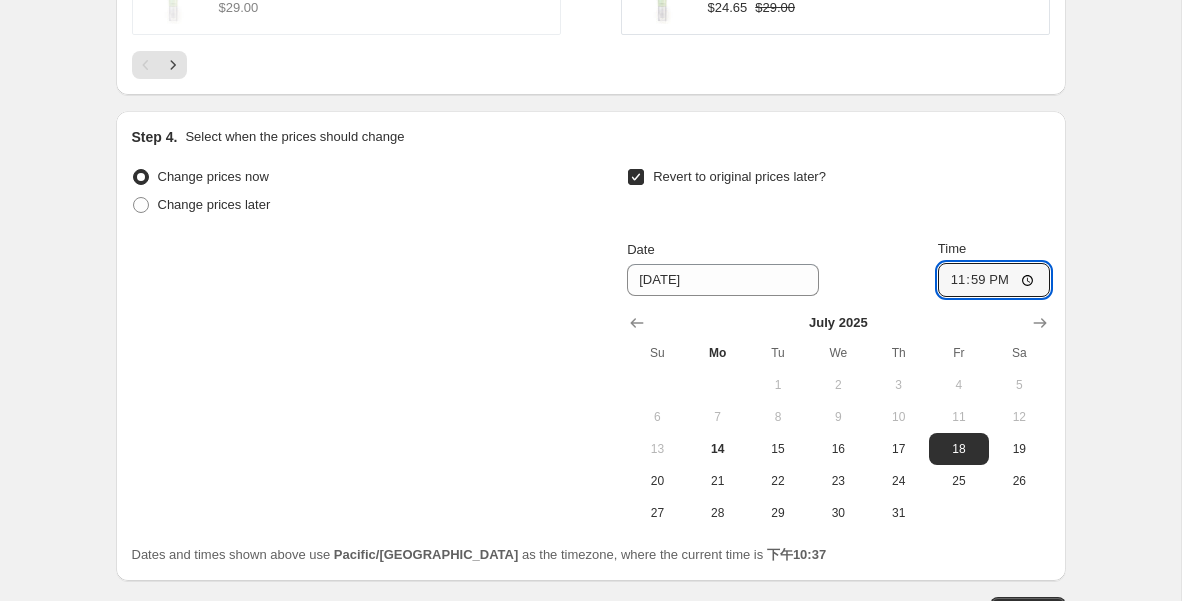 type on "23:59" 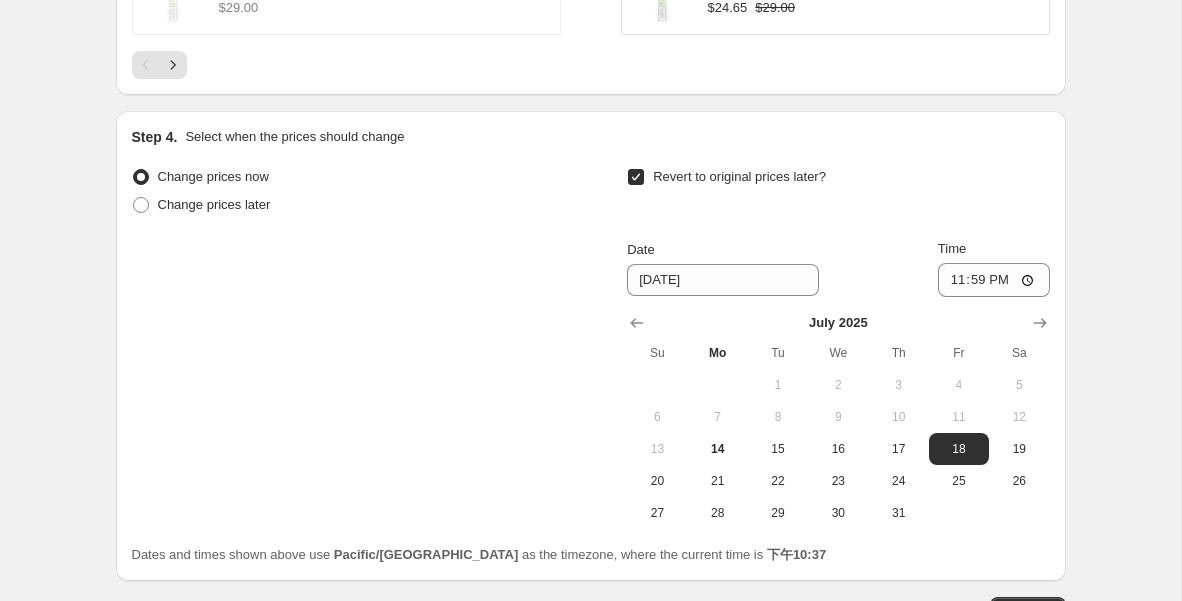 click on "Step 4. Select when the prices should change Change prices now Change prices later Revert to original prices later? Date [DATE] Time 23:59 [DATE] Su Mo Tu We Th Fr Sa 1 2 3 4 5 6 7 8 9 10 11 12 13 14 15 16 17 18 19 20 21 22 23 24 25 26 27 28 29 30 31 Dates and times shown above use   Pacific/[GEOGRAPHIC_DATA]   as the timezone, where the current time is   下午10:37" at bounding box center (591, 346) 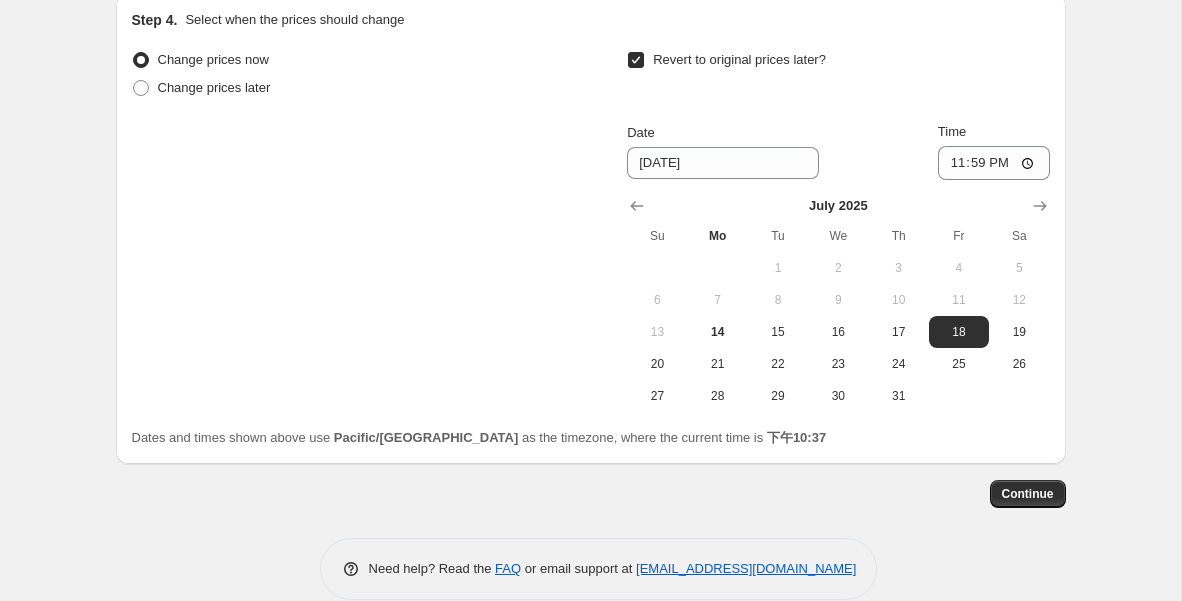 scroll, scrollTop: 2483, scrollLeft: 0, axis: vertical 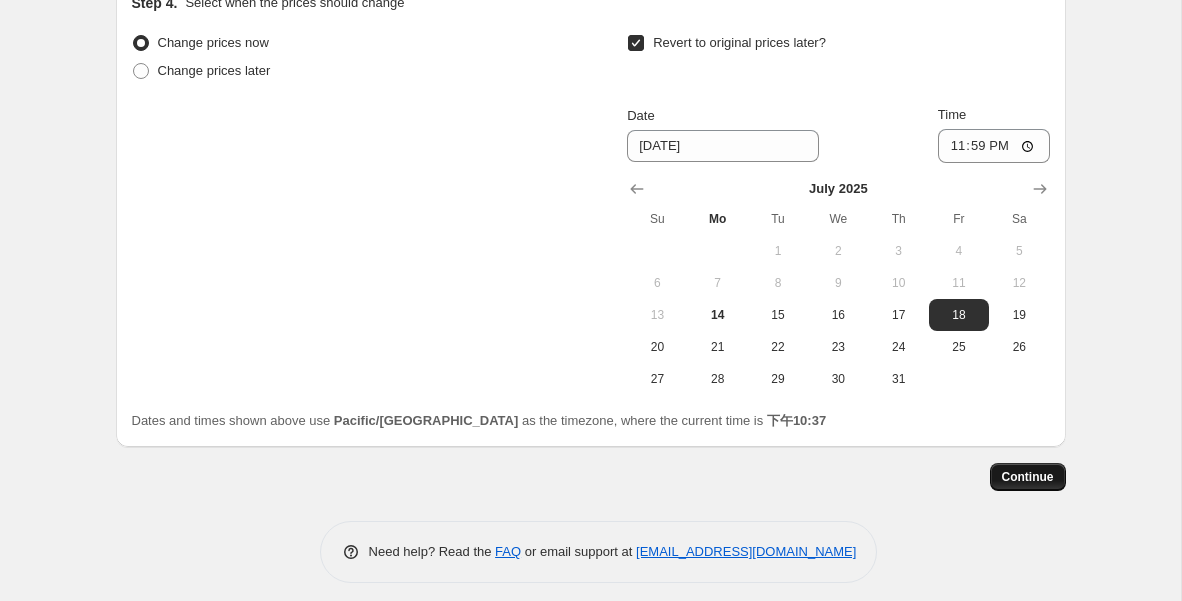 click on "Continue" at bounding box center (1028, 477) 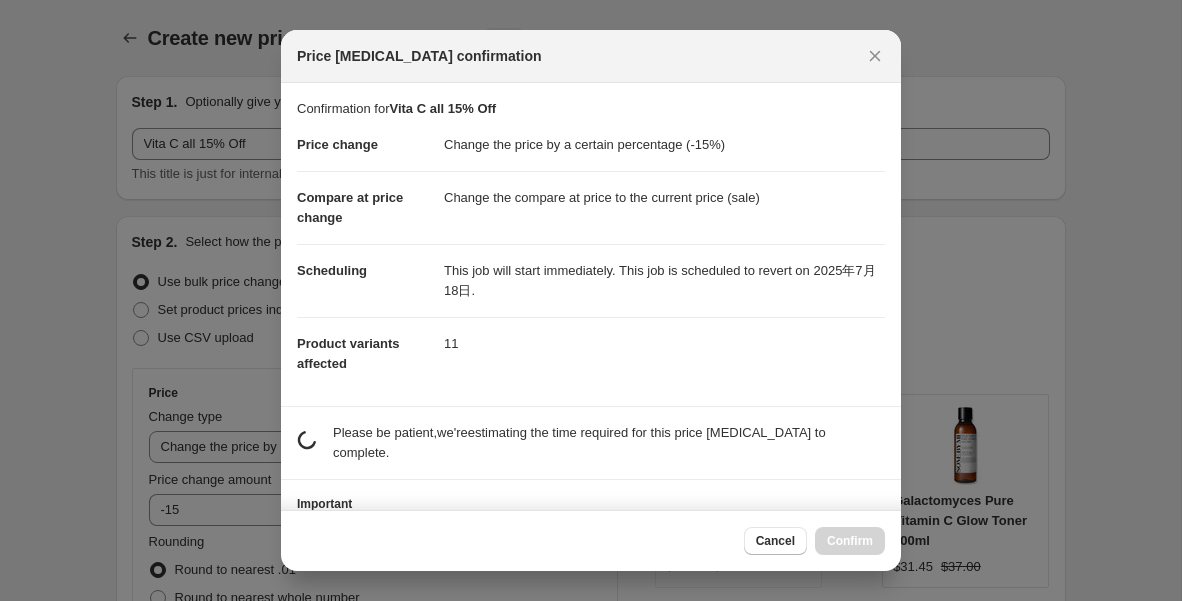 scroll, scrollTop: 0, scrollLeft: 0, axis: both 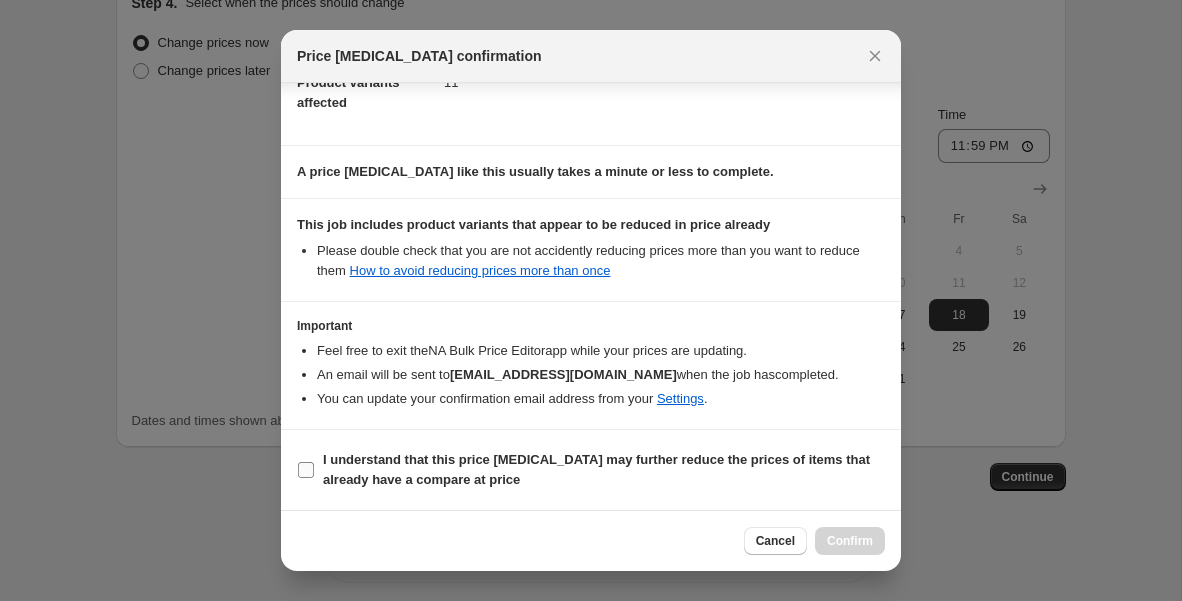 drag, startPoint x: 298, startPoint y: 491, endPoint x: 302, endPoint y: 481, distance: 10.770329 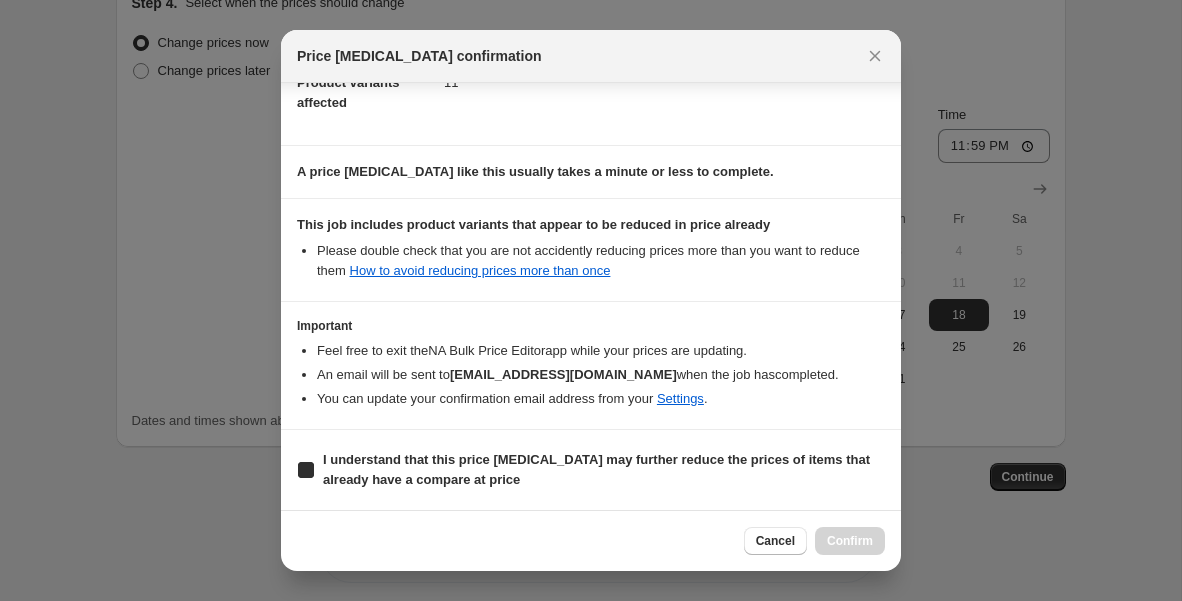checkbox on "true" 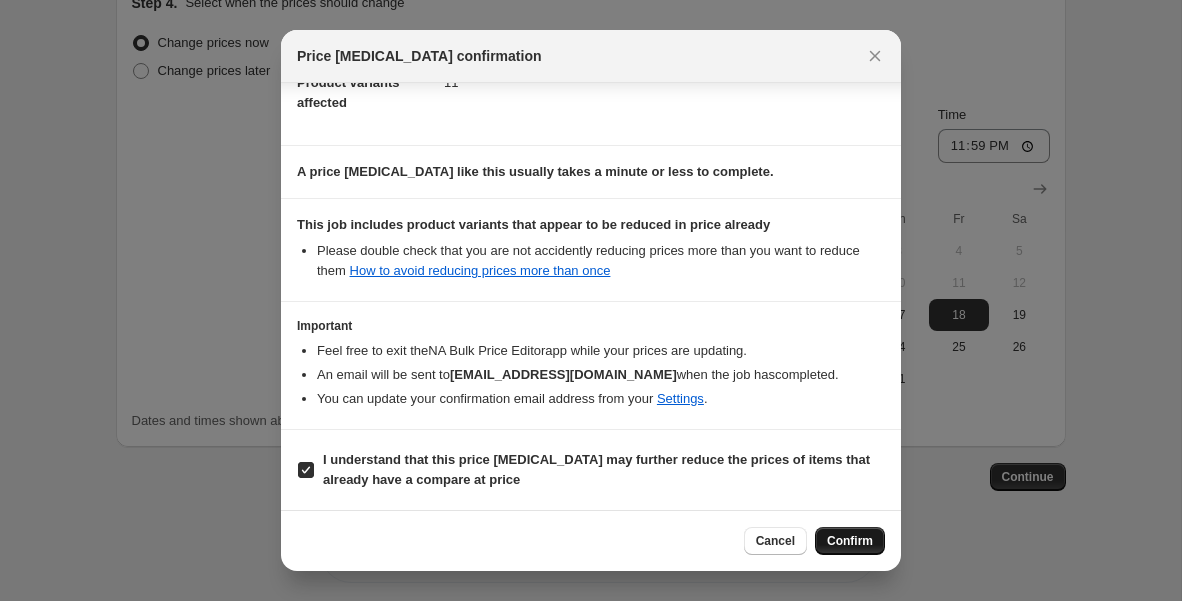click on "Confirm" at bounding box center [850, 541] 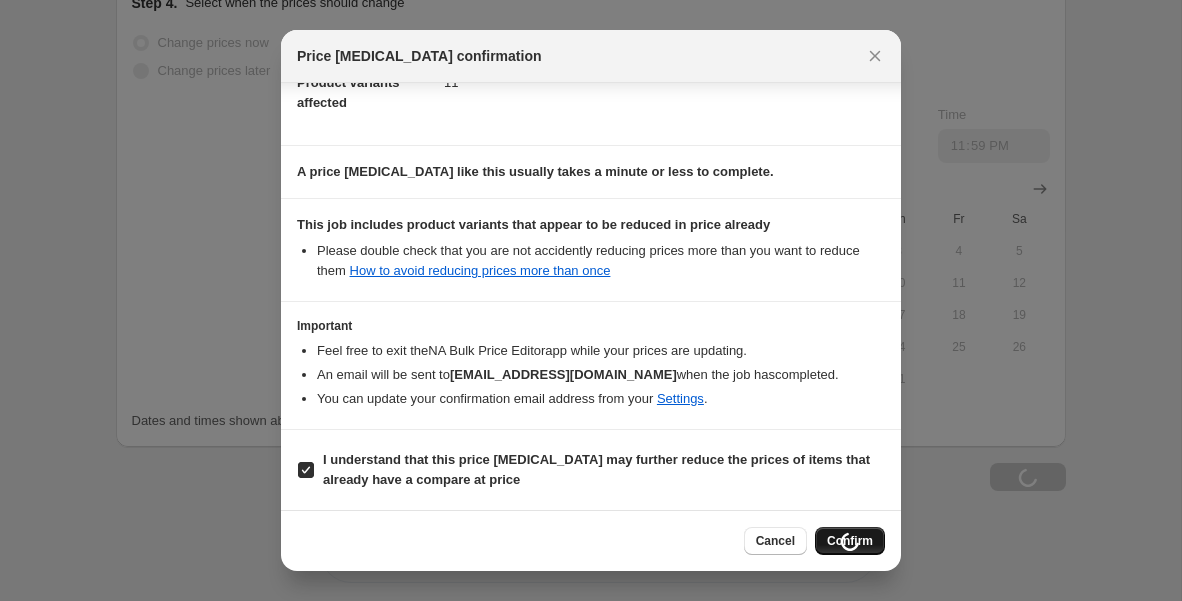 scroll, scrollTop: 2551, scrollLeft: 0, axis: vertical 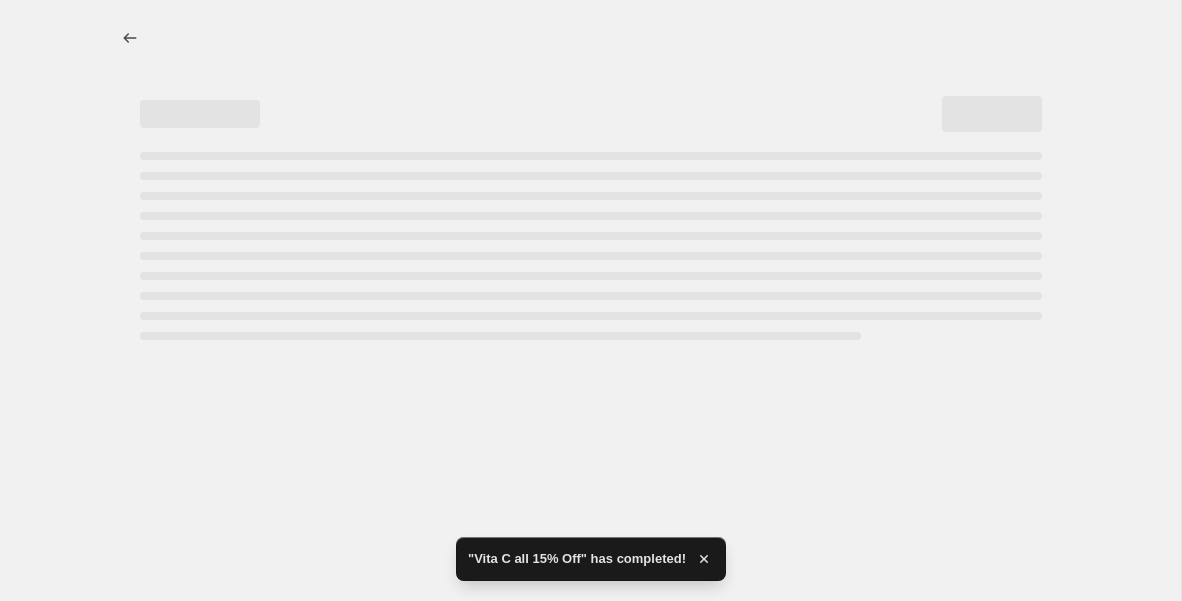 select on "percentage" 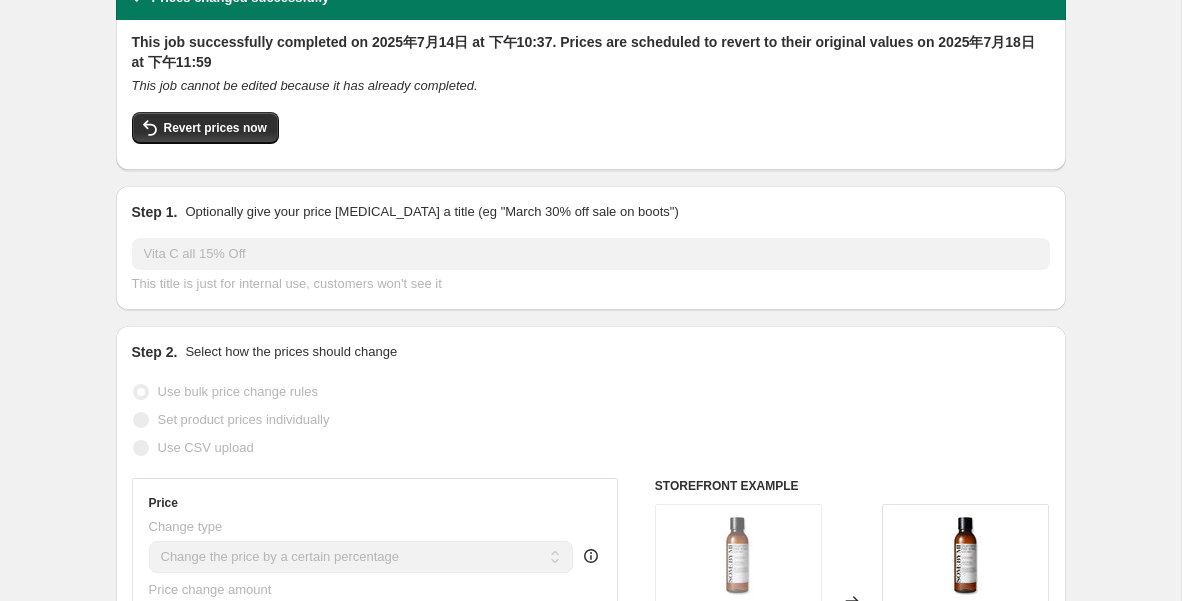 scroll, scrollTop: 0, scrollLeft: 0, axis: both 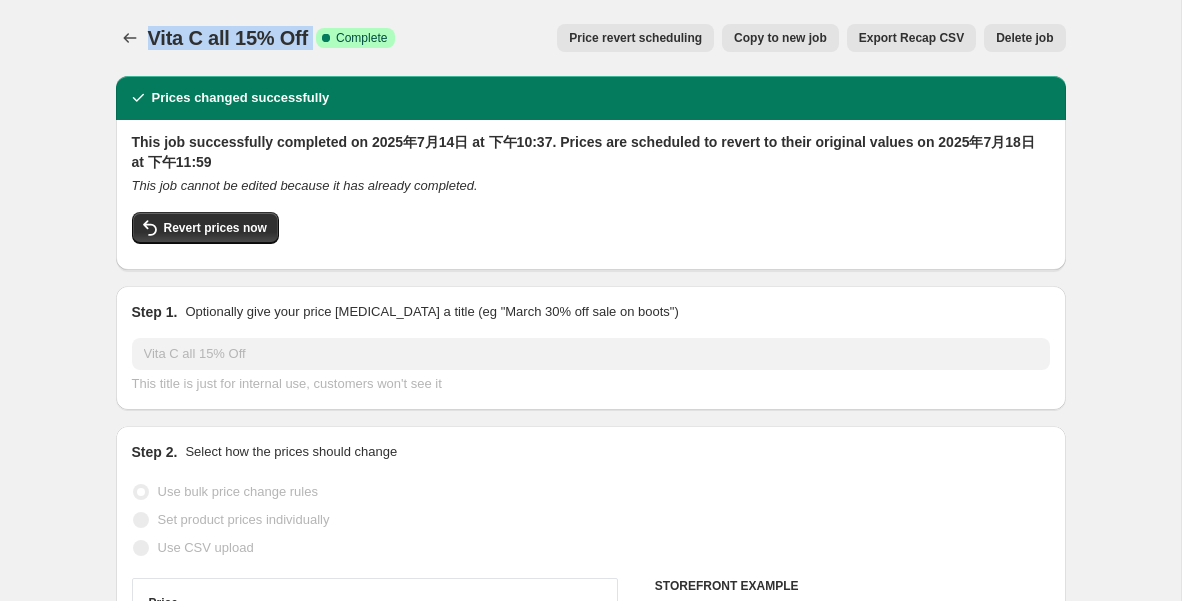 drag, startPoint x: 312, startPoint y: 36, endPoint x: 153, endPoint y: 42, distance: 159.11317 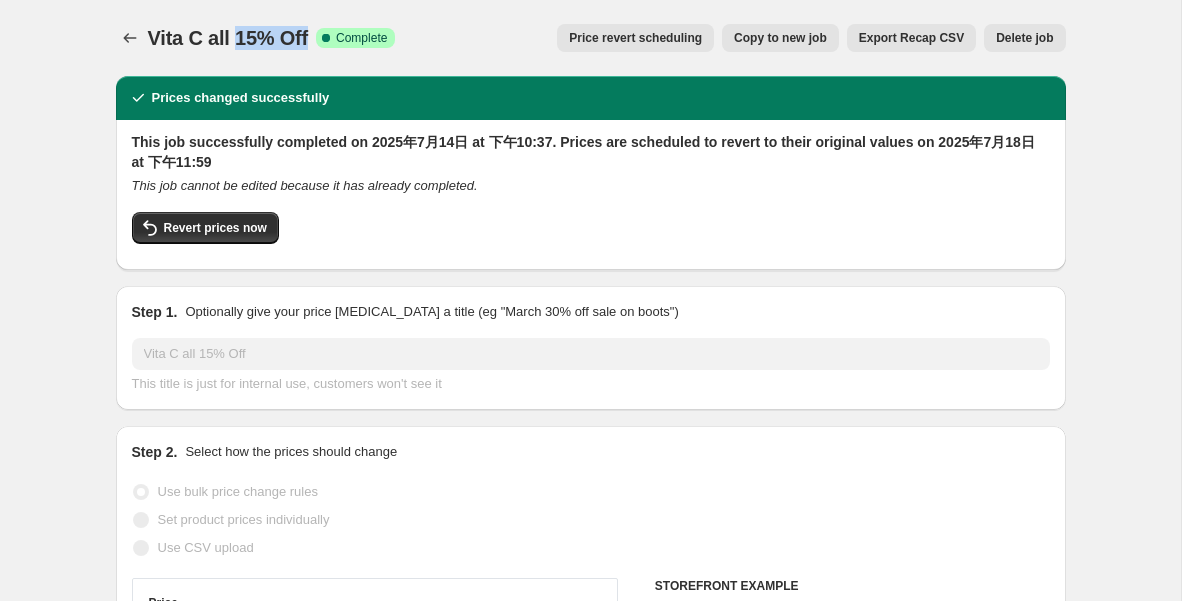 drag, startPoint x: 232, startPoint y: 38, endPoint x: 304, endPoint y: 39, distance: 72.00694 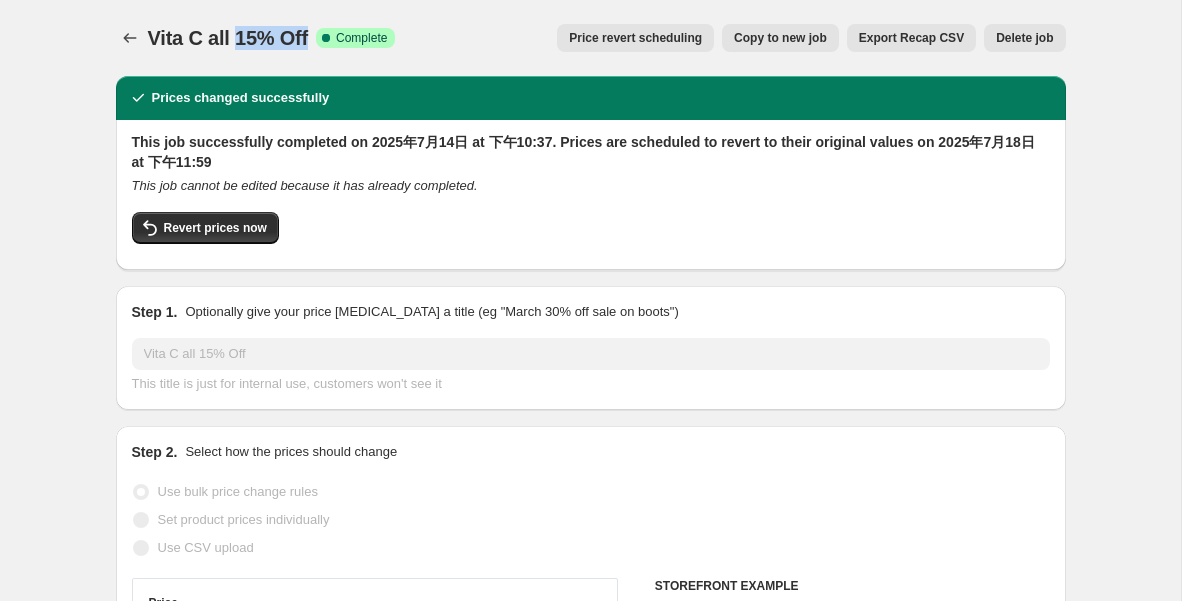 copy on "15% Off" 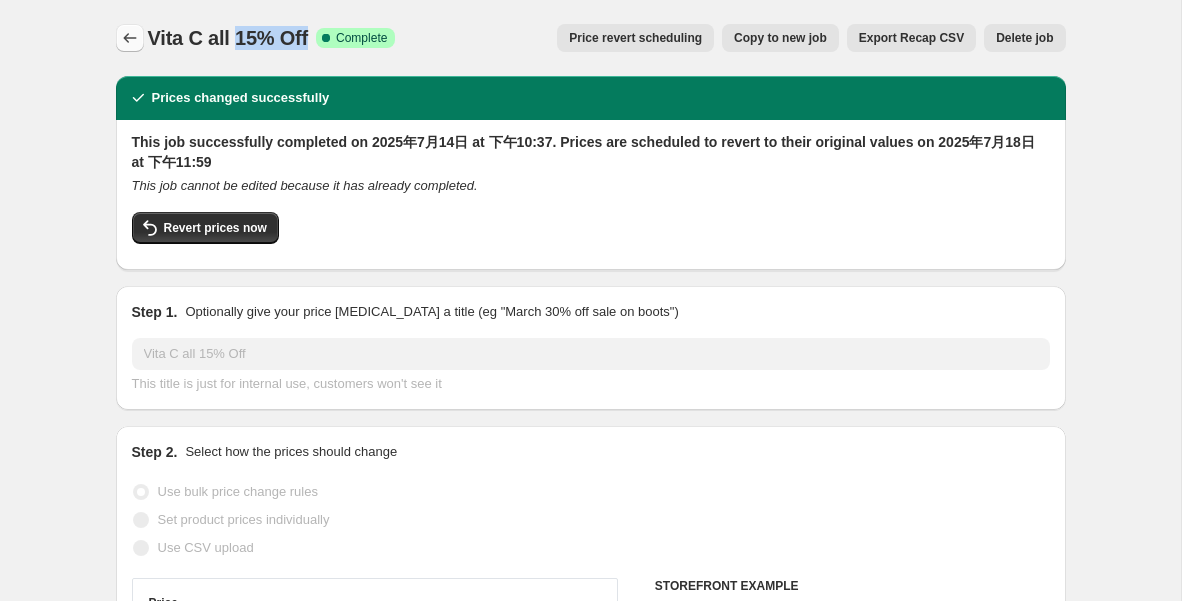 click at bounding box center (130, 38) 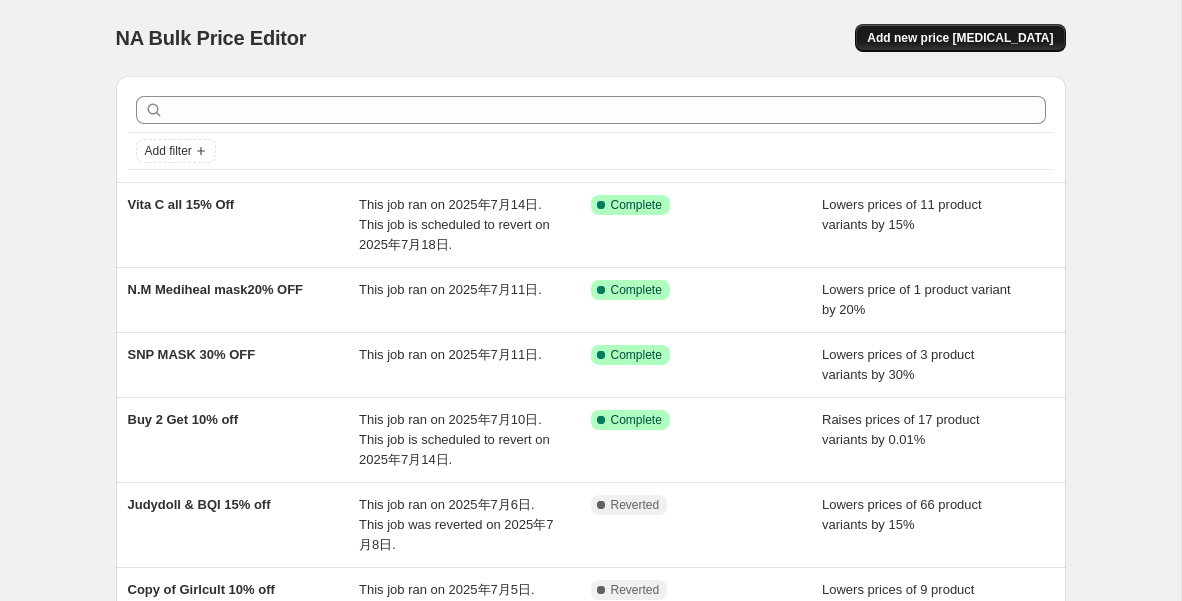 click on "Add new price [MEDICAL_DATA]" at bounding box center (960, 38) 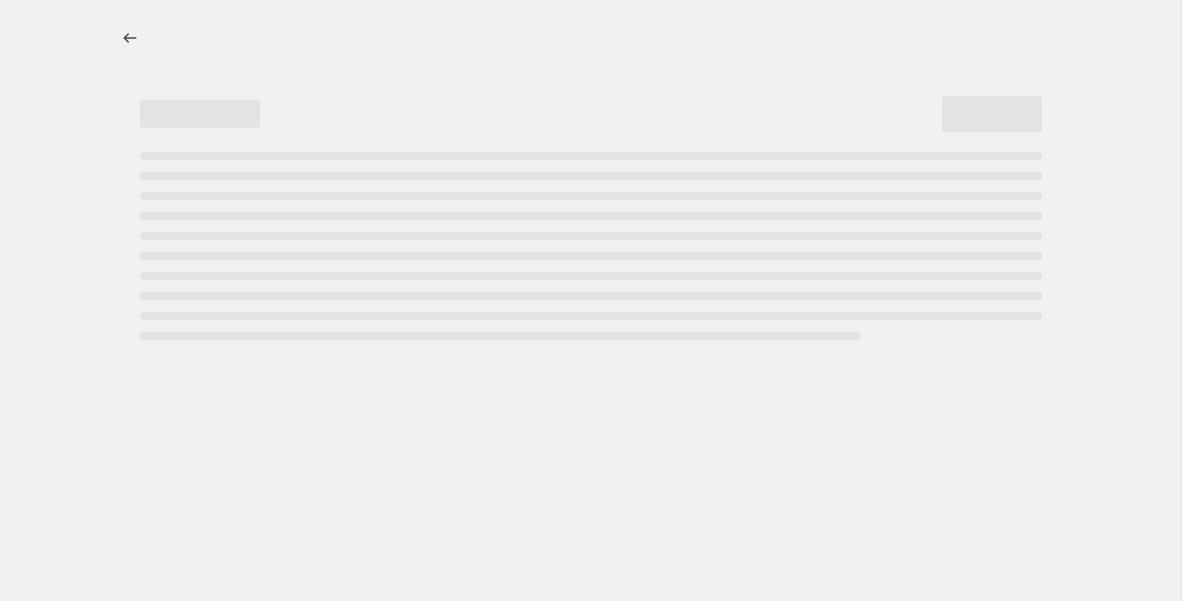 select on "percentage" 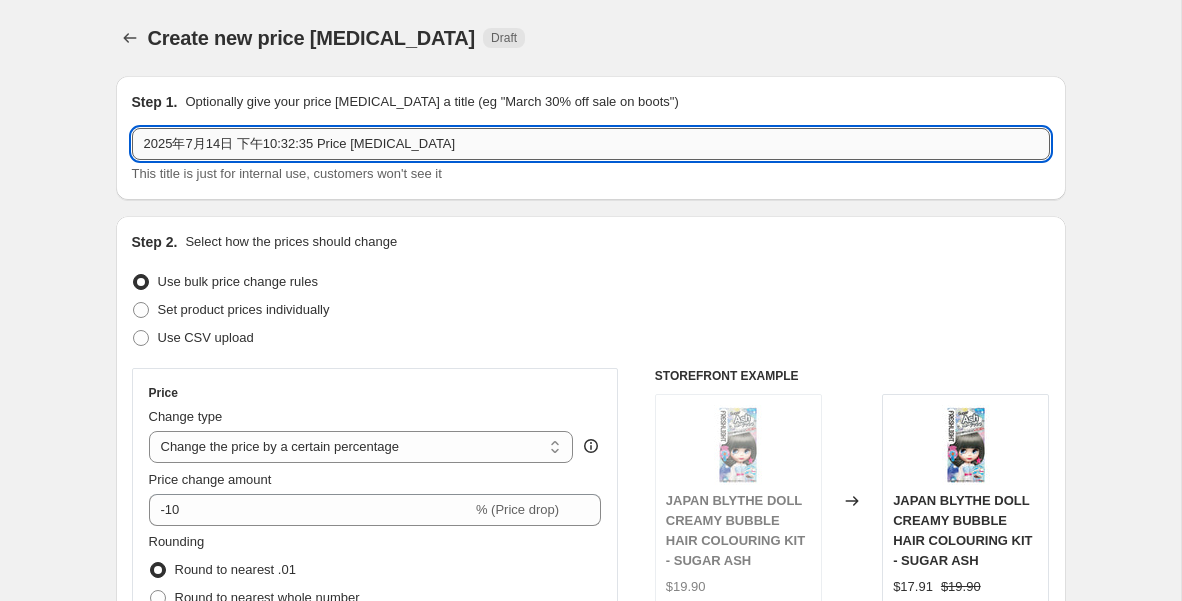 drag, startPoint x: 452, startPoint y: 153, endPoint x: 132, endPoint y: 140, distance: 320.26395 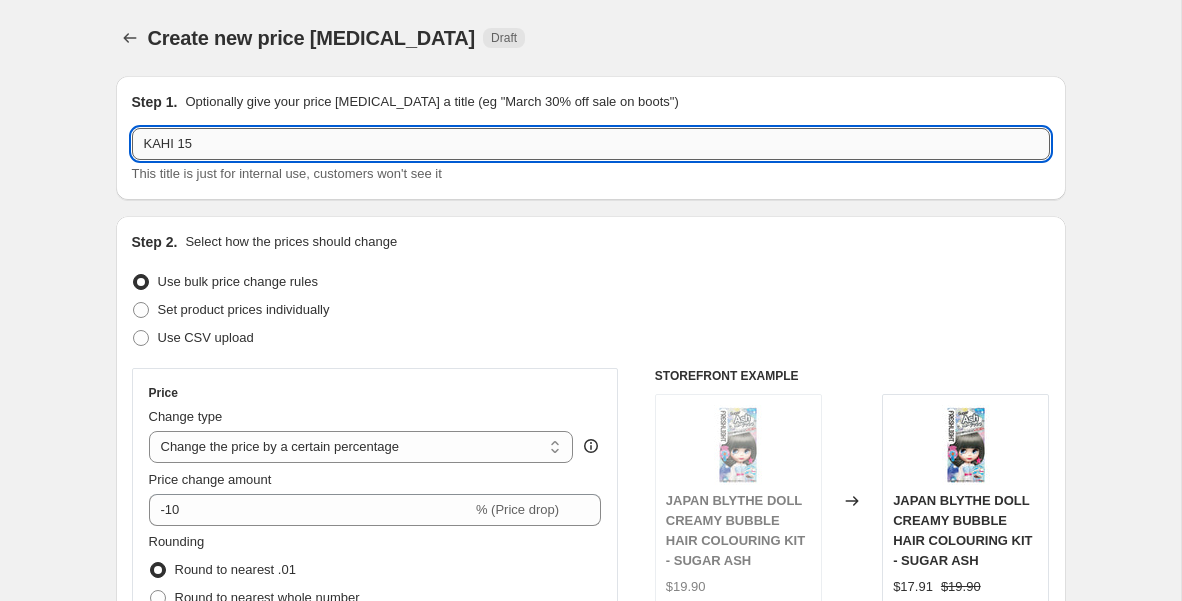 scroll, scrollTop: 9, scrollLeft: 0, axis: vertical 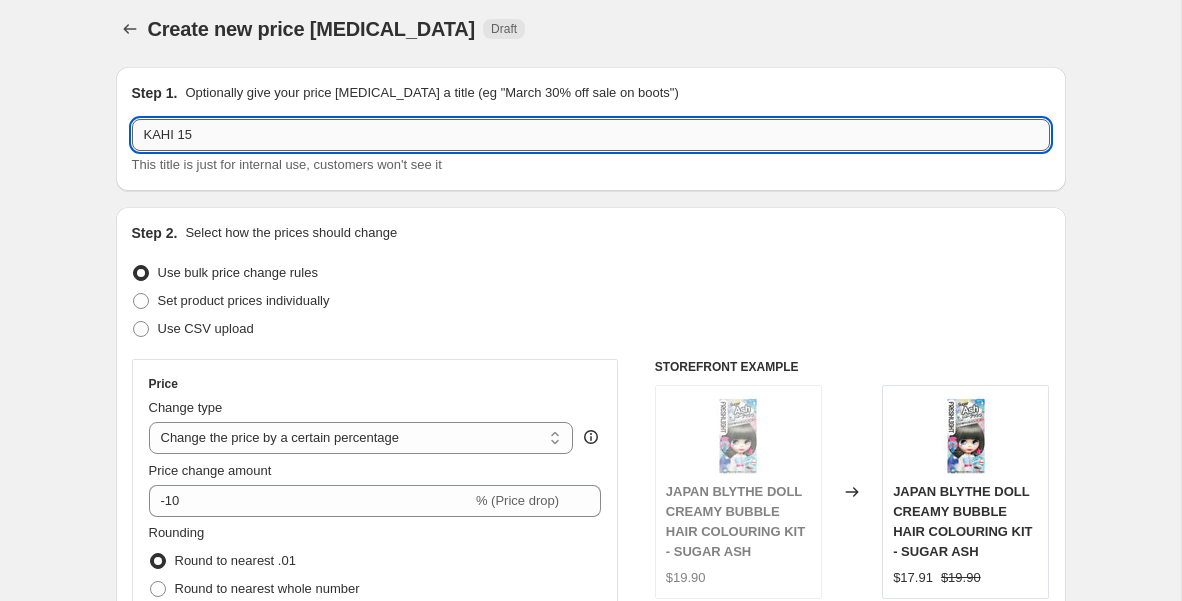 drag, startPoint x: 179, startPoint y: 142, endPoint x: 211, endPoint y: 142, distance: 32 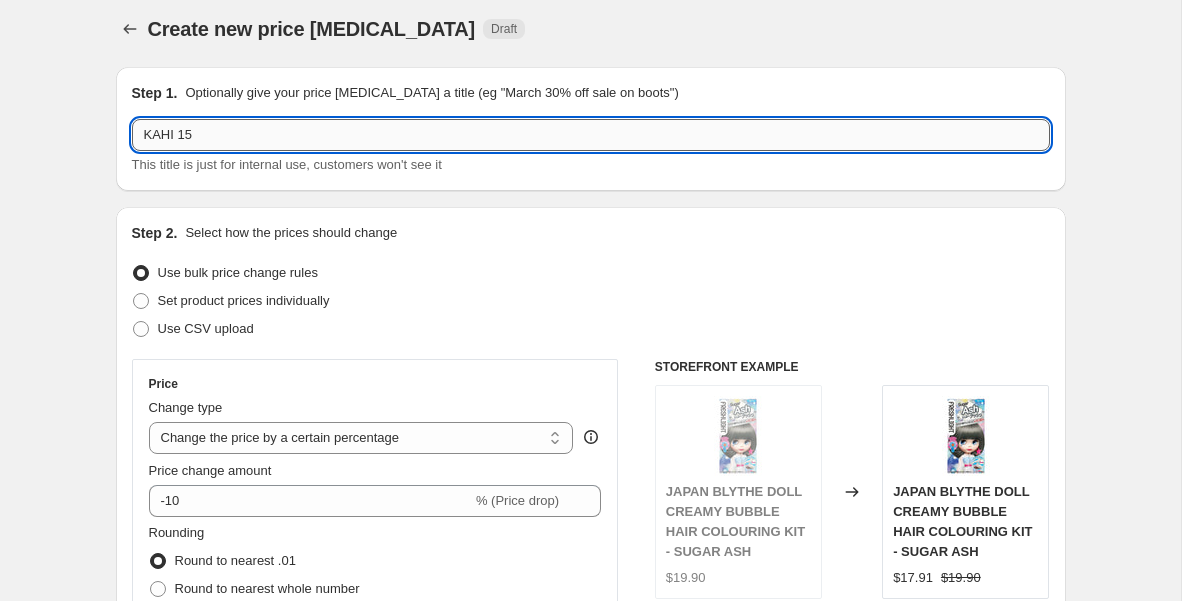 paste on "% Off" 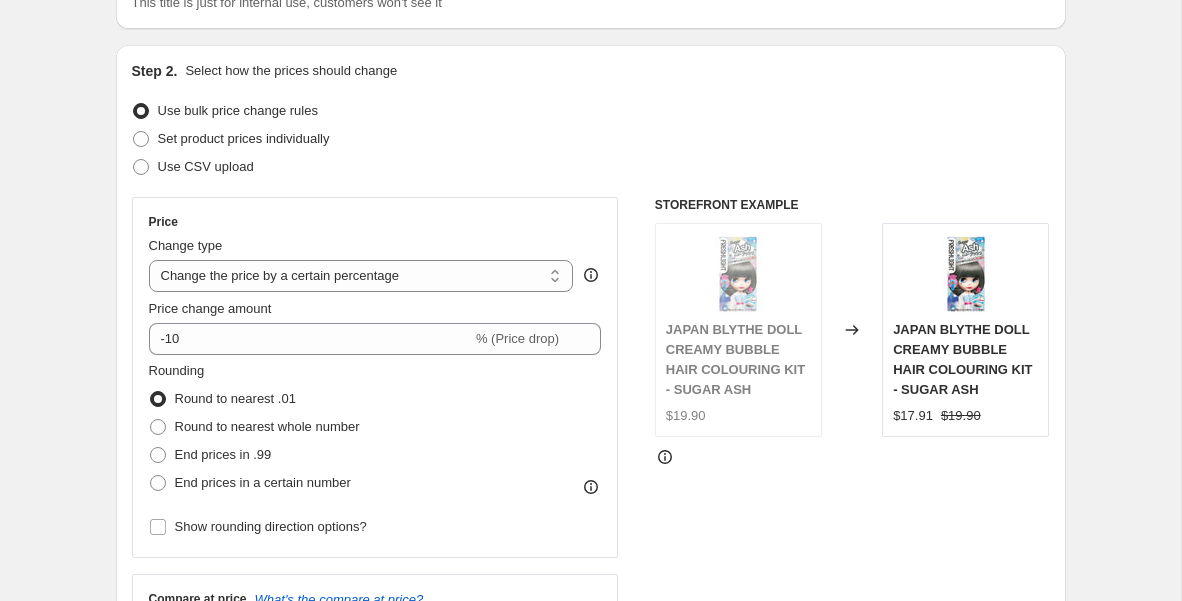 scroll, scrollTop: 277, scrollLeft: 0, axis: vertical 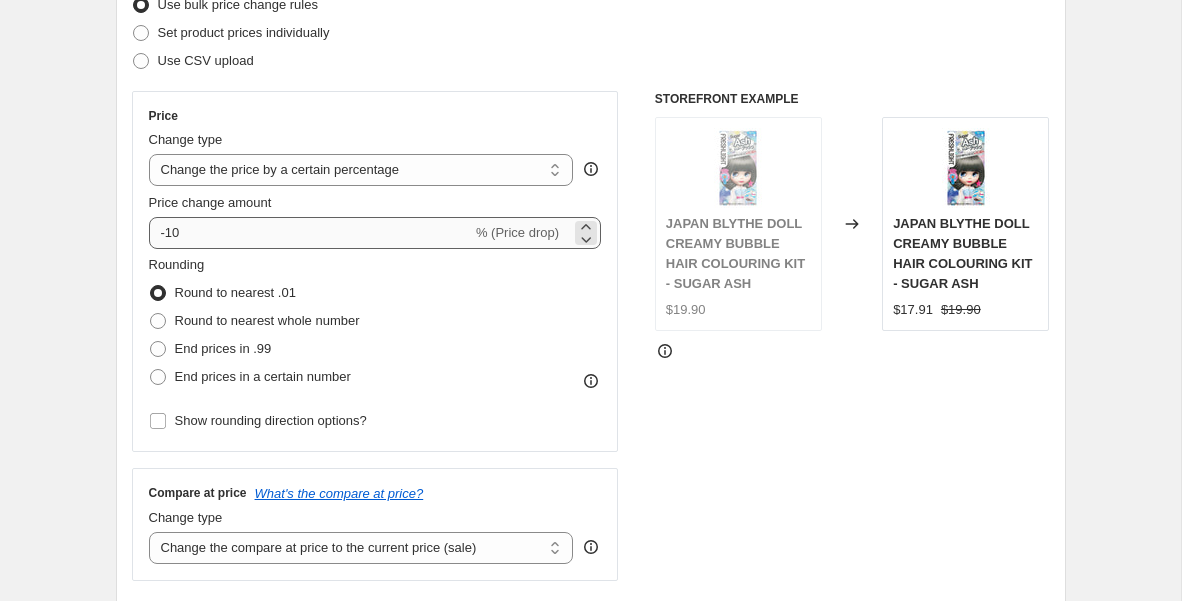 type on "[DEMOGRAPHIC_DATA] 15% Off" 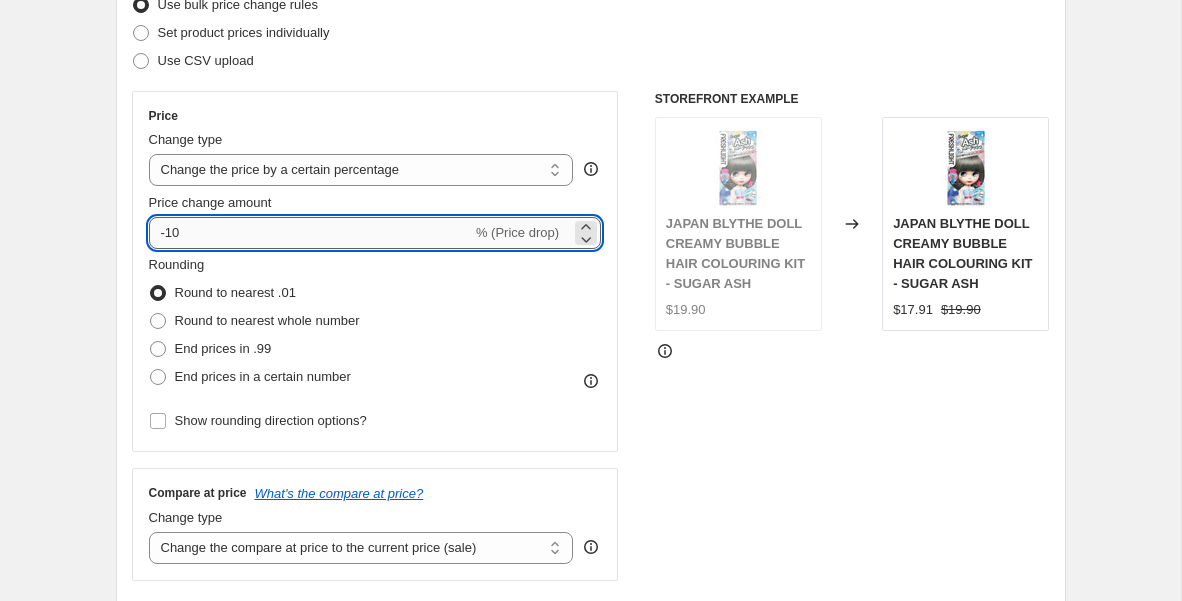 click on "-10" at bounding box center (310, 233) 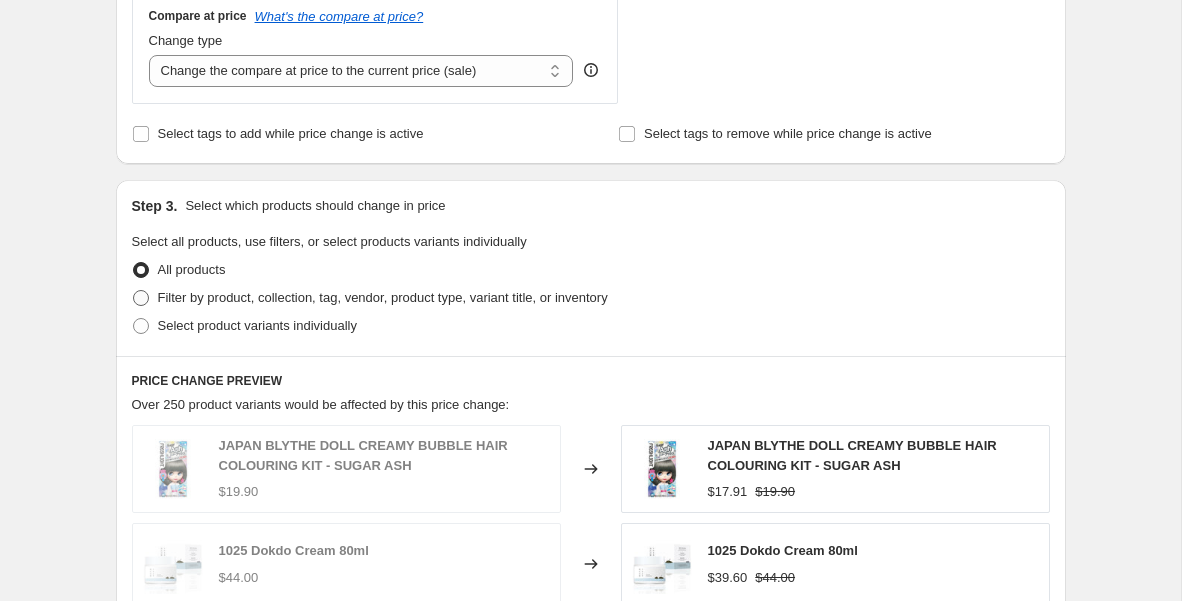 scroll, scrollTop: 755, scrollLeft: 0, axis: vertical 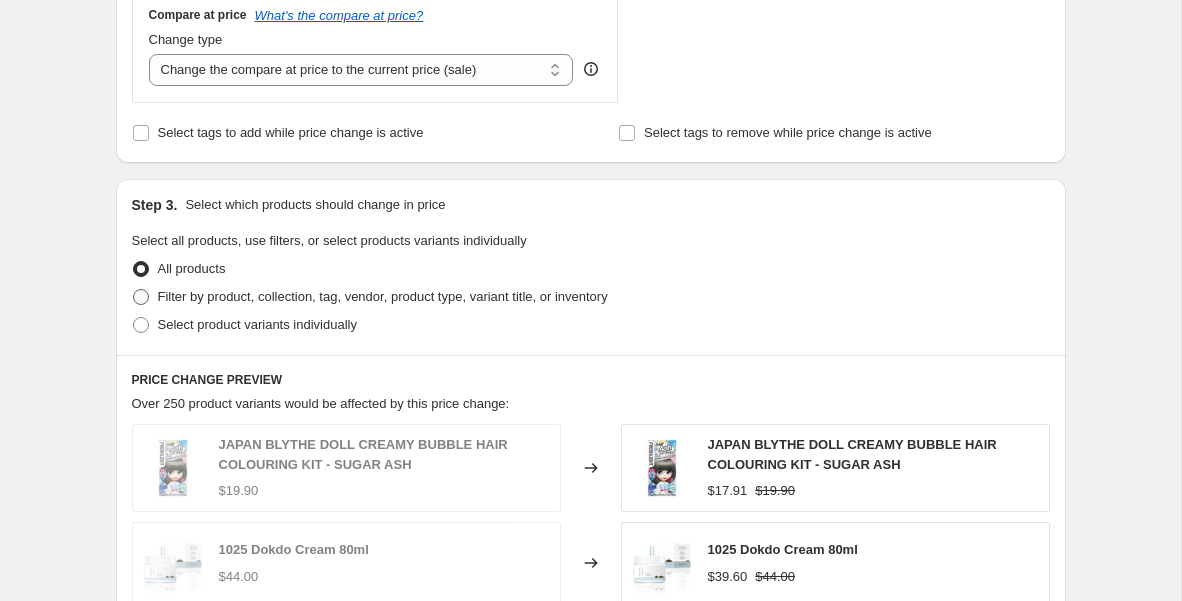 type on "-15" 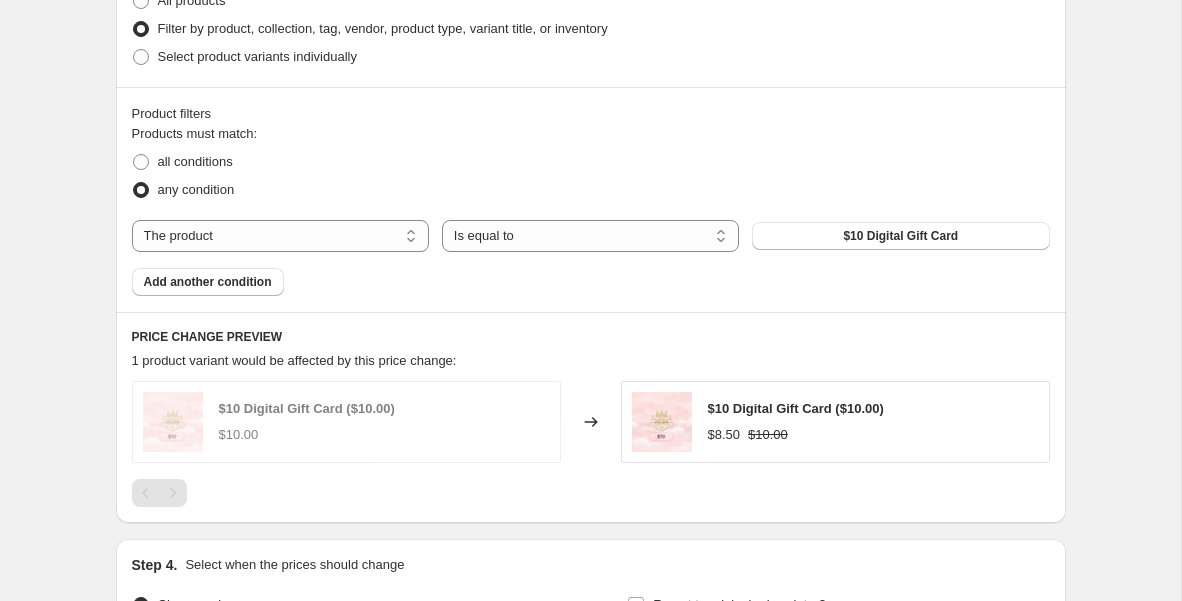 scroll, scrollTop: 1027, scrollLeft: 0, axis: vertical 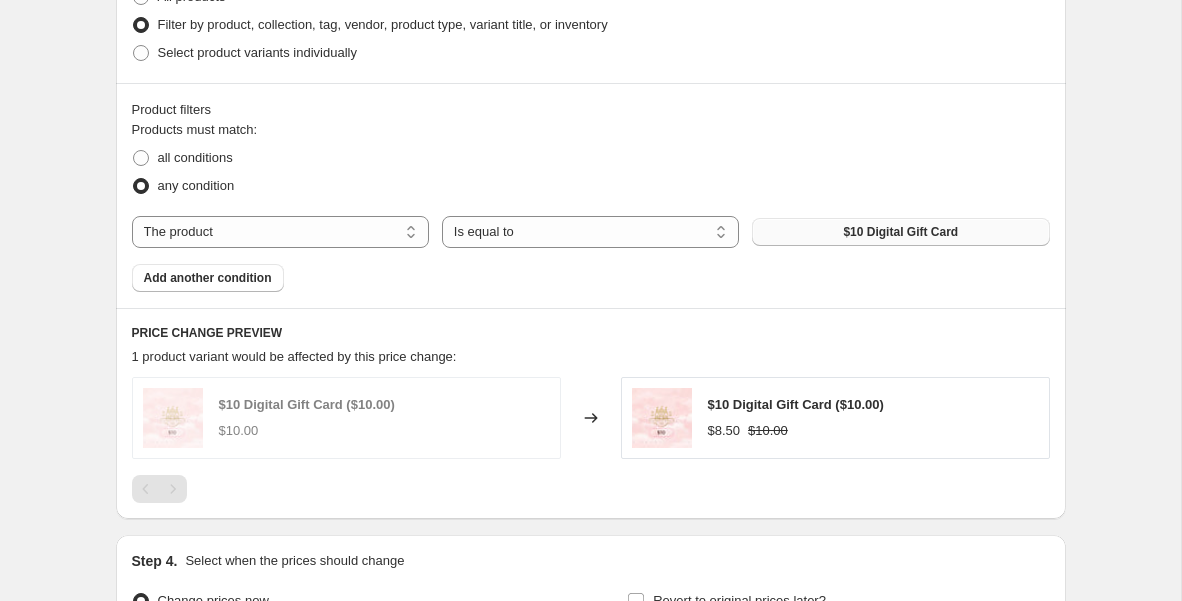 click on "$10 Digital Gift Card" at bounding box center (900, 232) 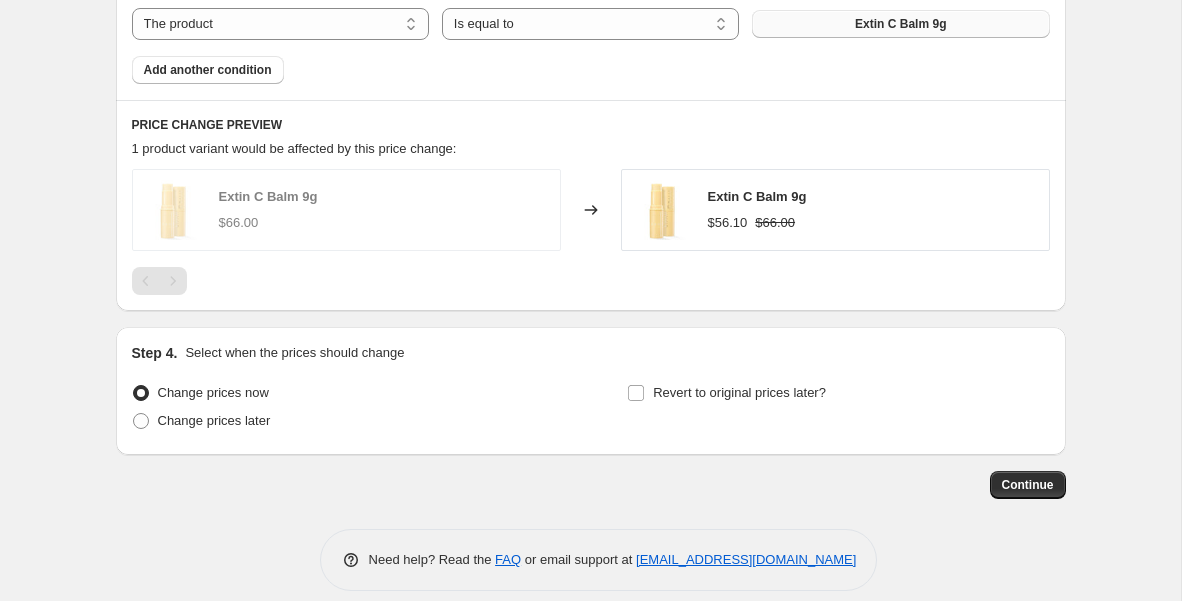 scroll, scrollTop: 1255, scrollLeft: 0, axis: vertical 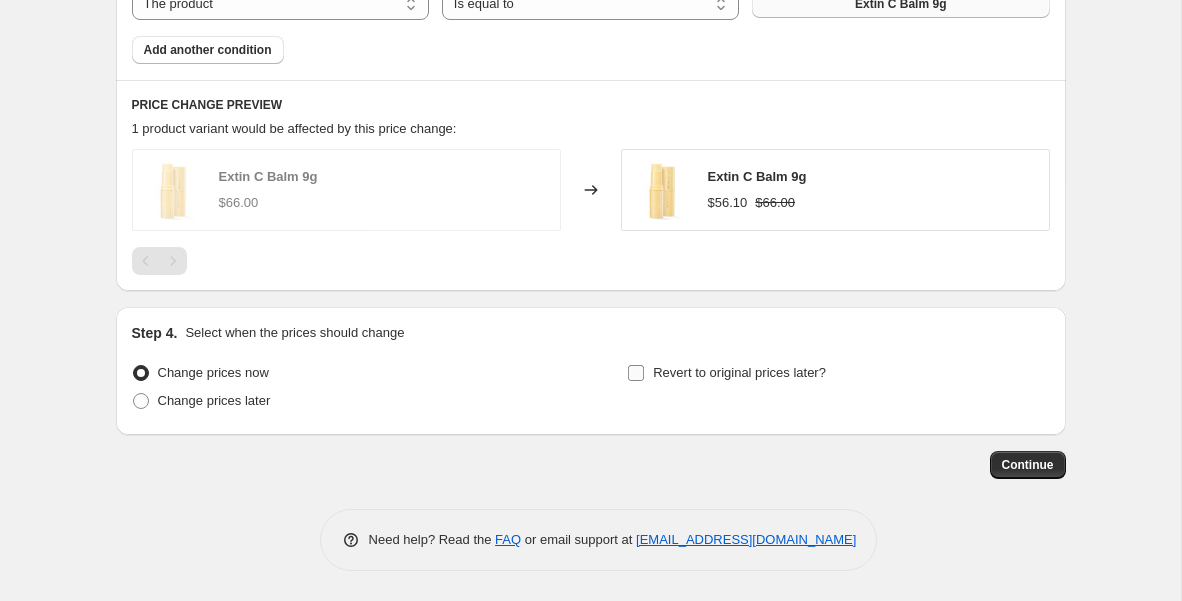 click on "Revert to original prices later?" at bounding box center (636, 373) 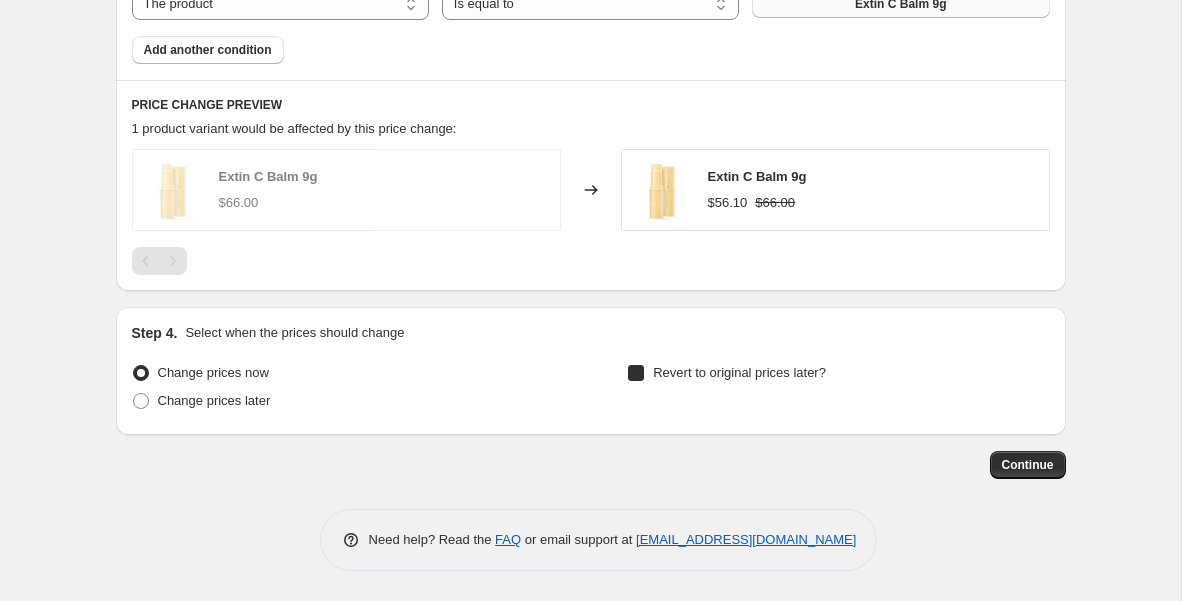 checkbox on "true" 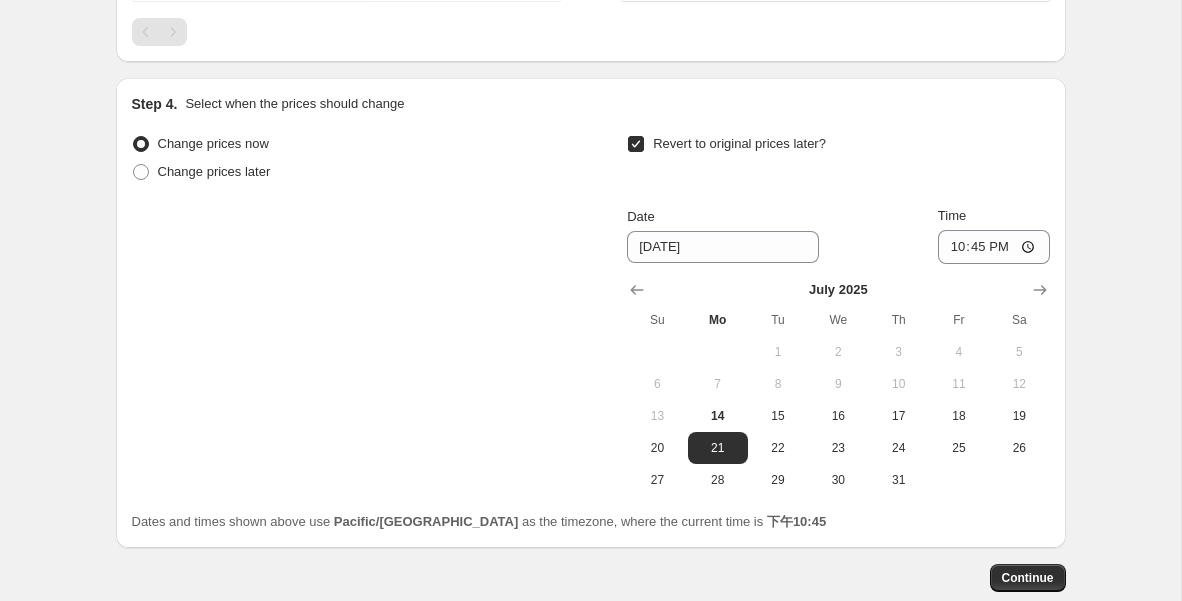 scroll, scrollTop: 1492, scrollLeft: 0, axis: vertical 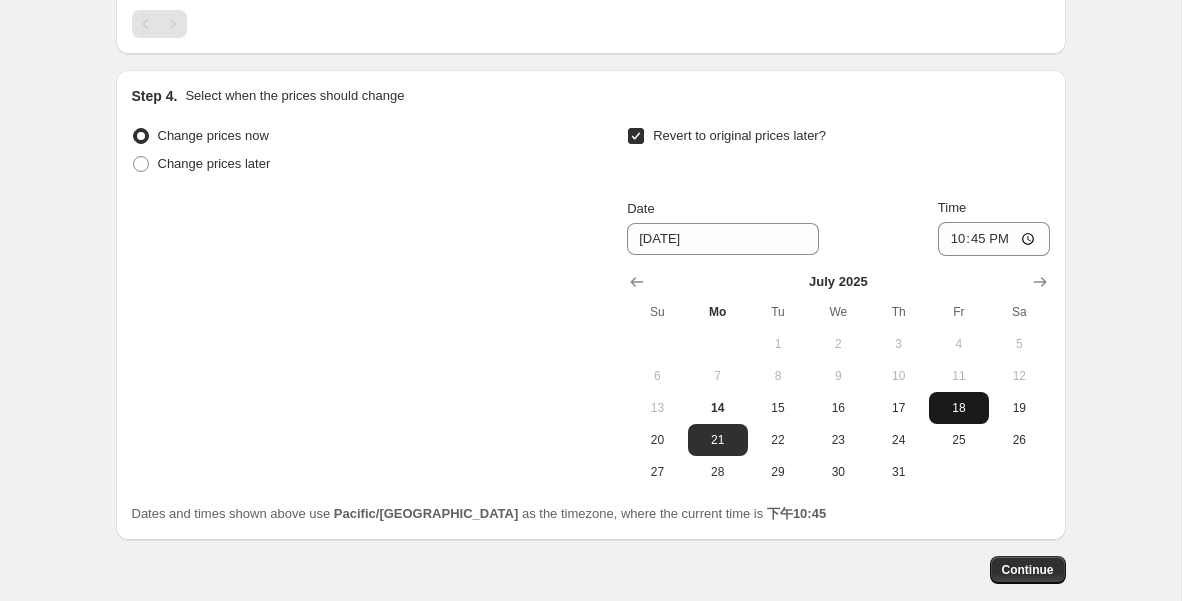 click on "18" at bounding box center [959, 408] 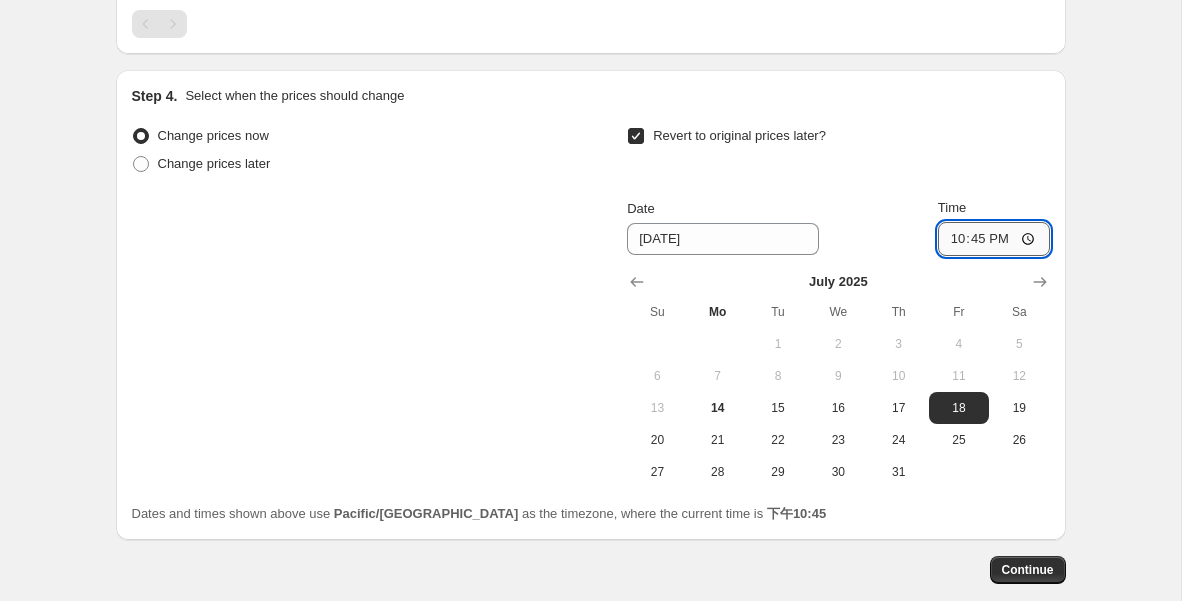 click on "22:45" at bounding box center (994, 239) 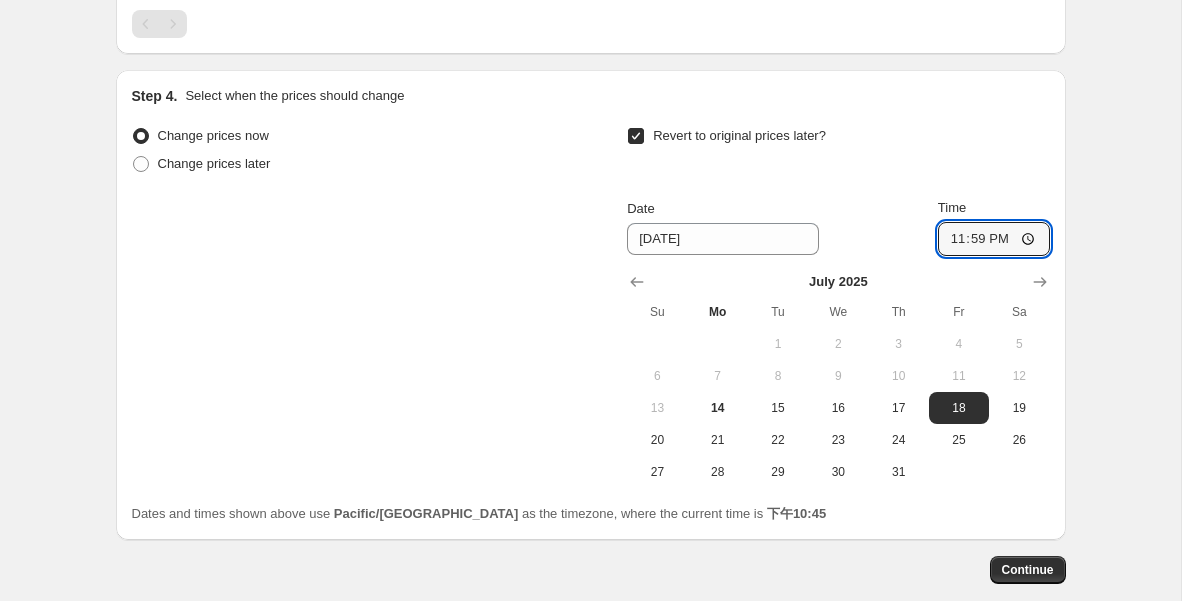 type on "23:59" 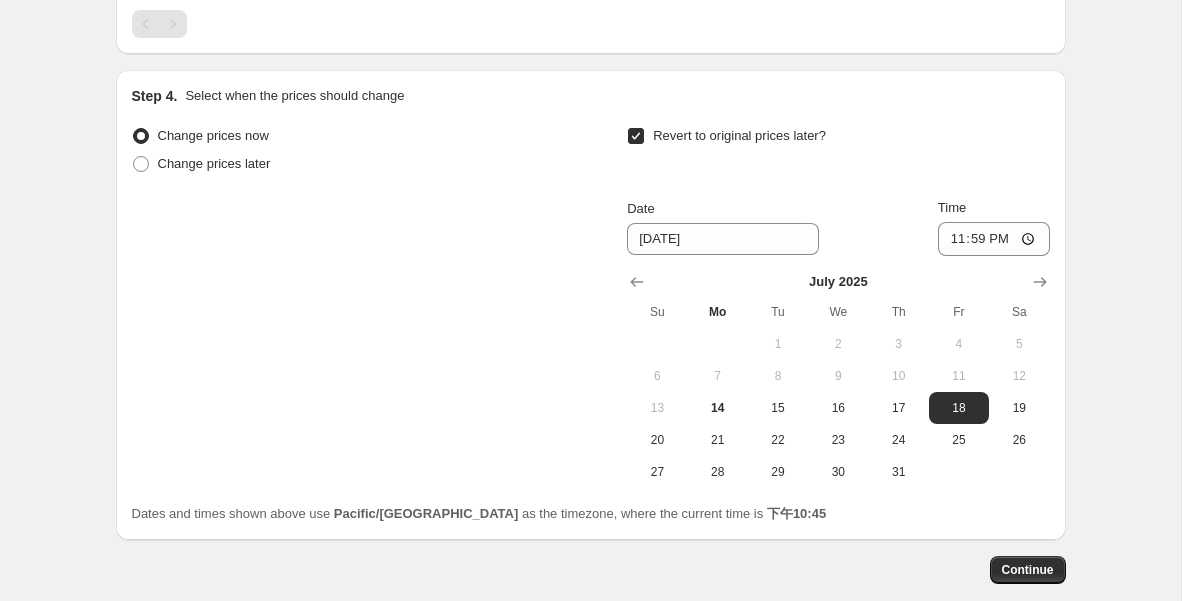 scroll, scrollTop: 1491, scrollLeft: 0, axis: vertical 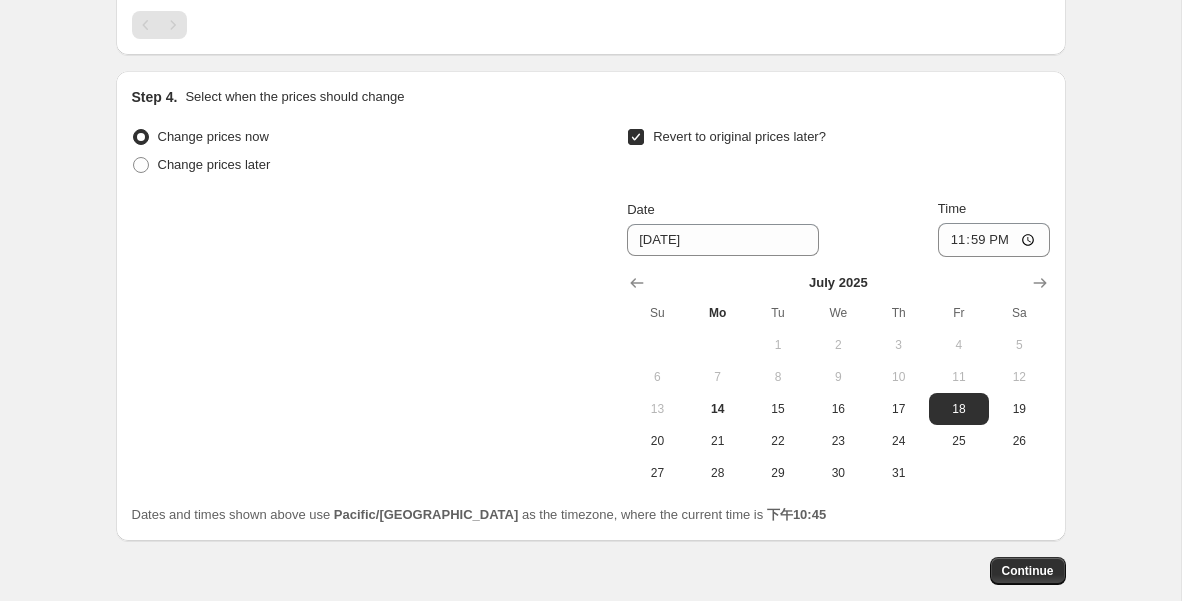click on "Create new price [MEDICAL_DATA]. This page is ready Create new price [MEDICAL_DATA] Draft Step 1. Optionally give your price [MEDICAL_DATA] a title (eg "March 30% off sale on boots") KAHI 15% Off This title is just for internal use, customers won't see it Step 2. Select how the prices should change Use bulk price change rules Set product prices individually Use CSV upload Price Change type Change the price to a certain amount Change the price by a certain amount Change the price by a certain percentage Change the price to the current compare at price (price before sale) Change the price by a certain amount relative to the compare at price Change the price by a certain percentage relative to the compare at price Don't change the price Change the price by a certain percentage relative to the cost per item Change price to certain cost margin Change the price by a certain percentage Price change amount -15 % (Price drop) Rounding Round to nearest .01 Round to nearest whole number End prices in .99 Compare at price $66.00   1" at bounding box center [590, -392] 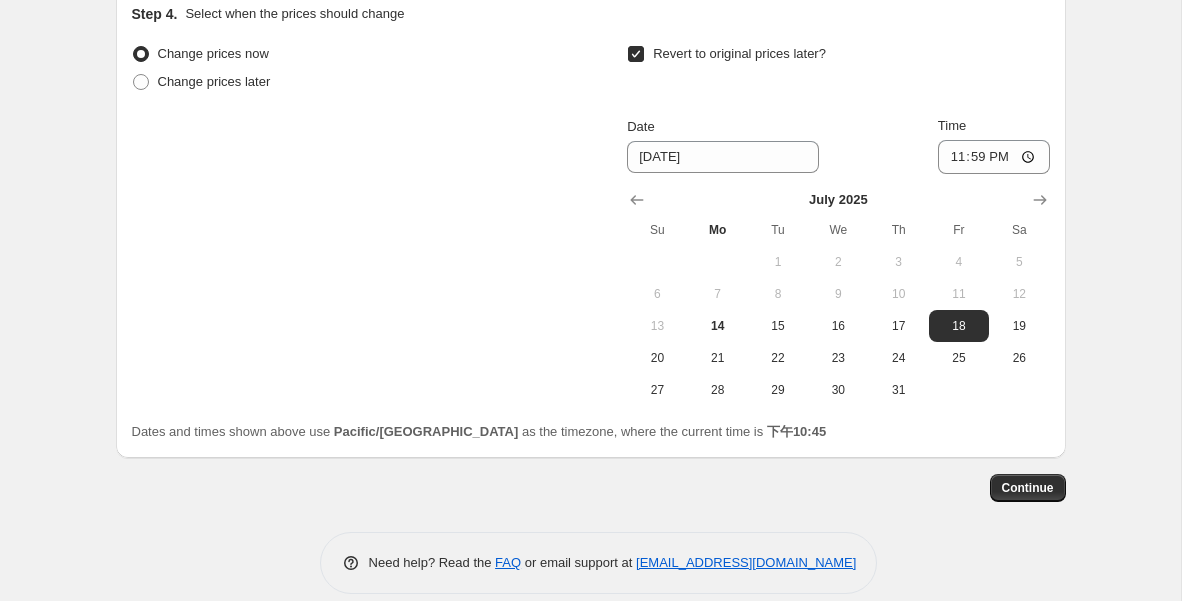 scroll, scrollTop: 1581, scrollLeft: 0, axis: vertical 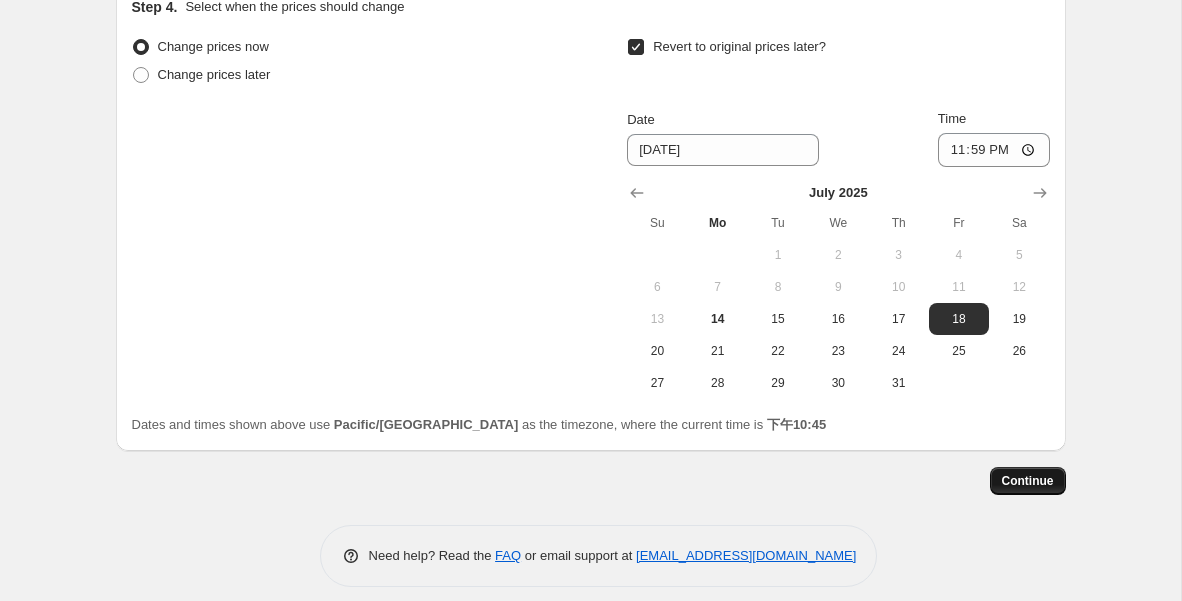 click on "Continue" at bounding box center (1028, 481) 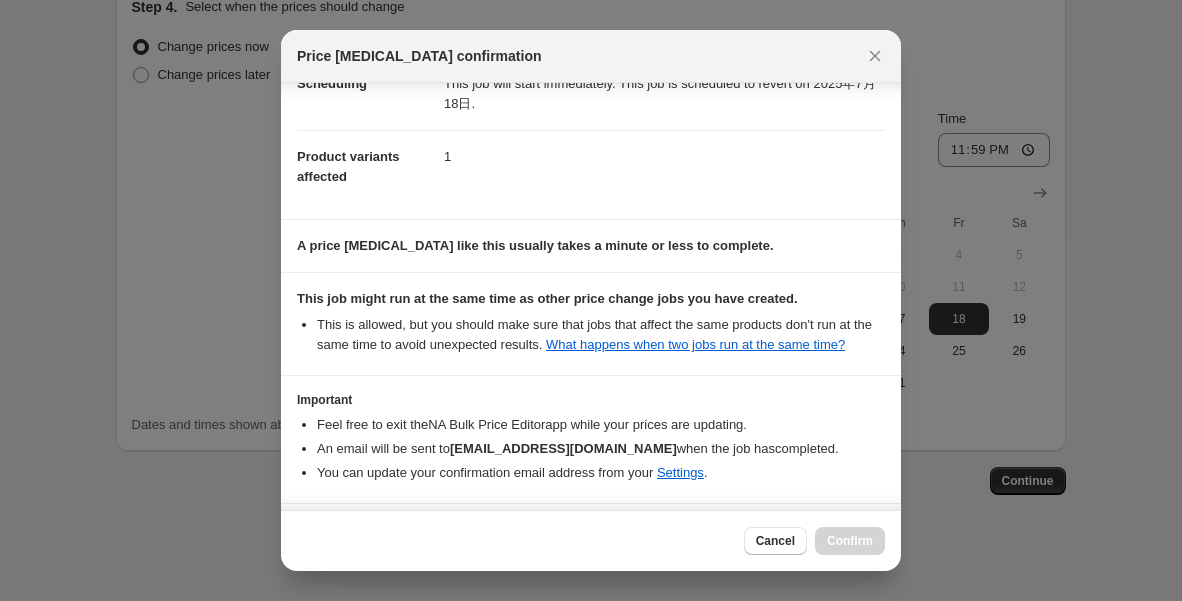 scroll, scrollTop: 281, scrollLeft: 0, axis: vertical 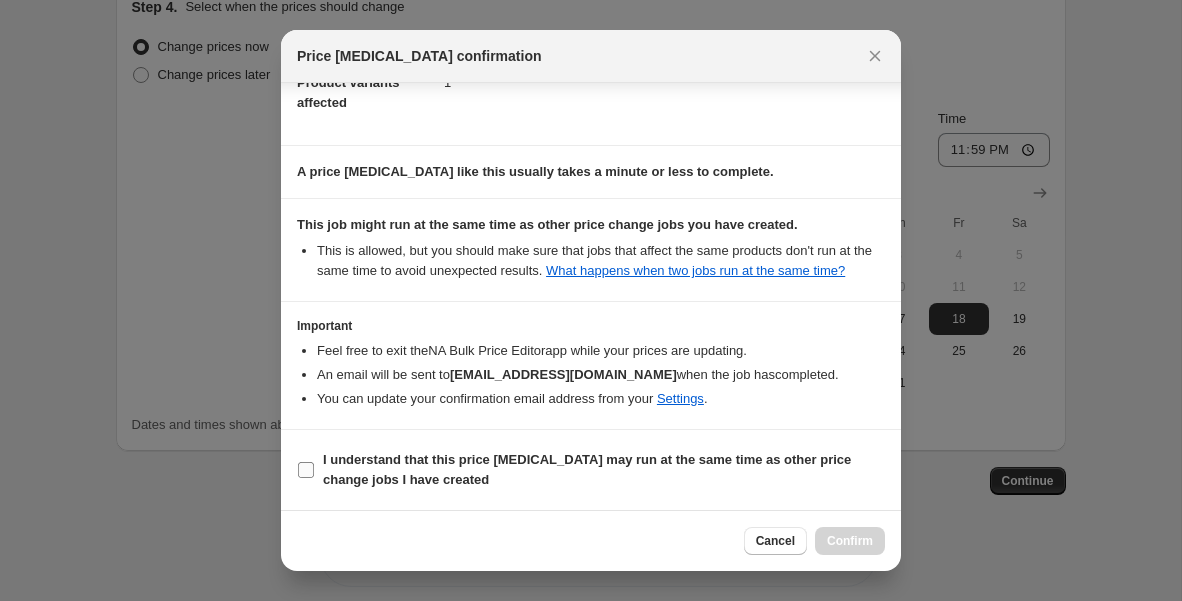 click on "I understand that this price [MEDICAL_DATA] may run at the same time as other price change jobs I have created" at bounding box center [306, 470] 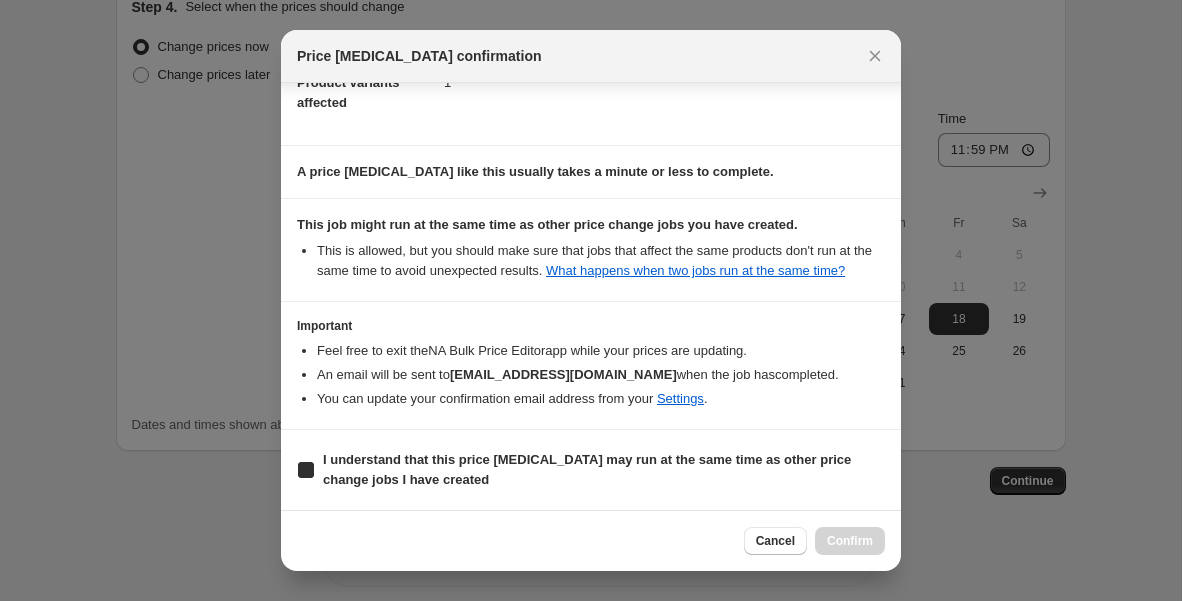 checkbox on "true" 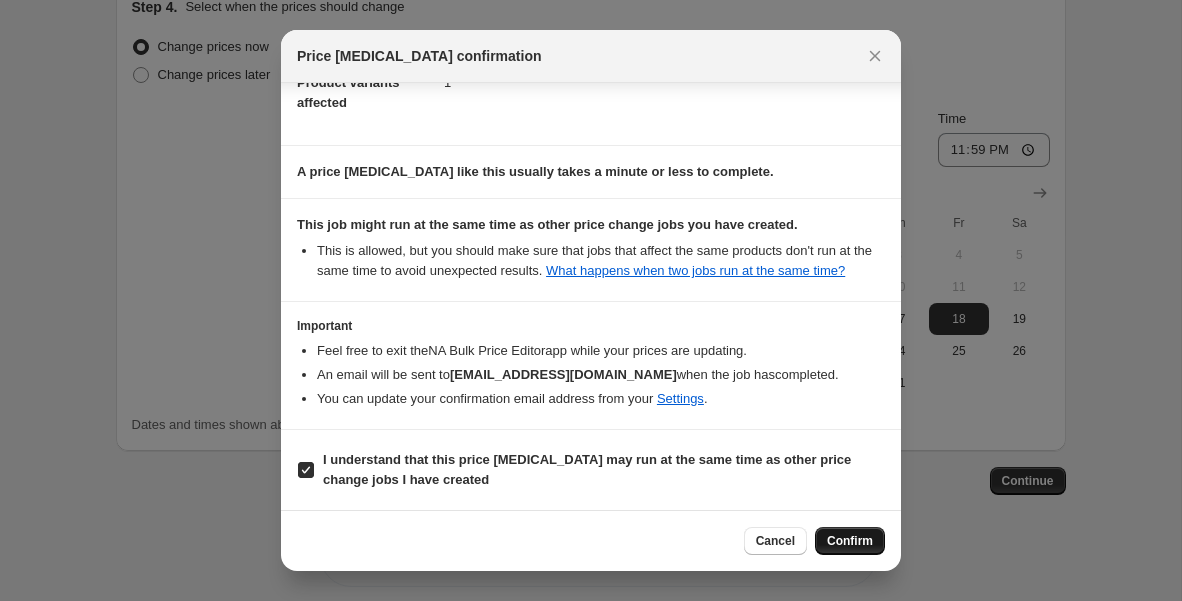 click on "Confirm" at bounding box center [850, 541] 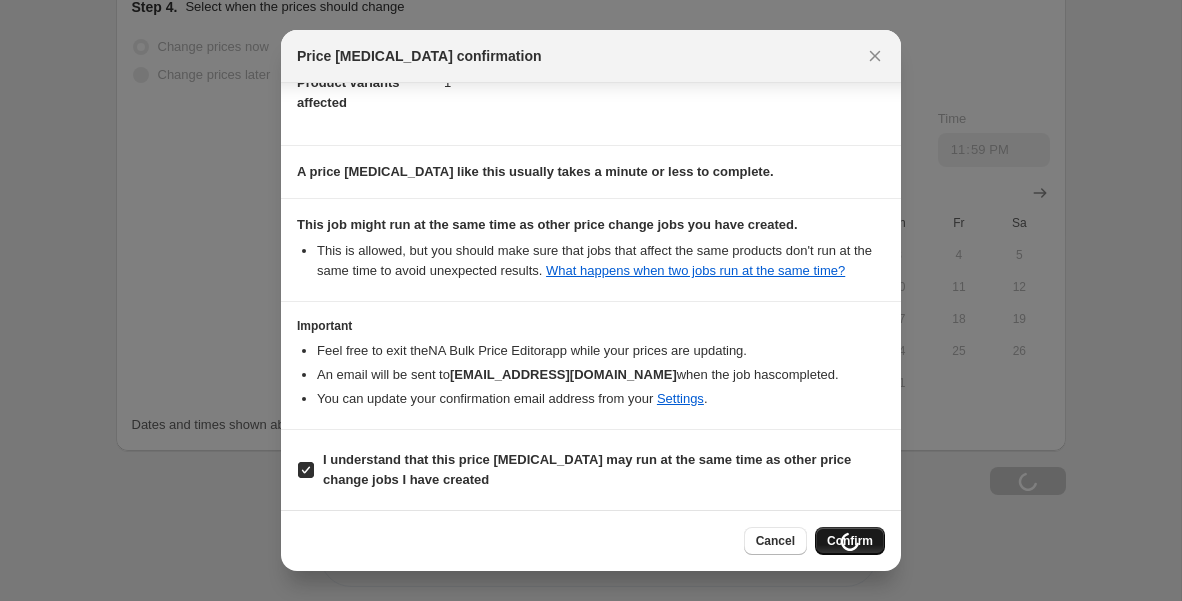 scroll, scrollTop: 1649, scrollLeft: 0, axis: vertical 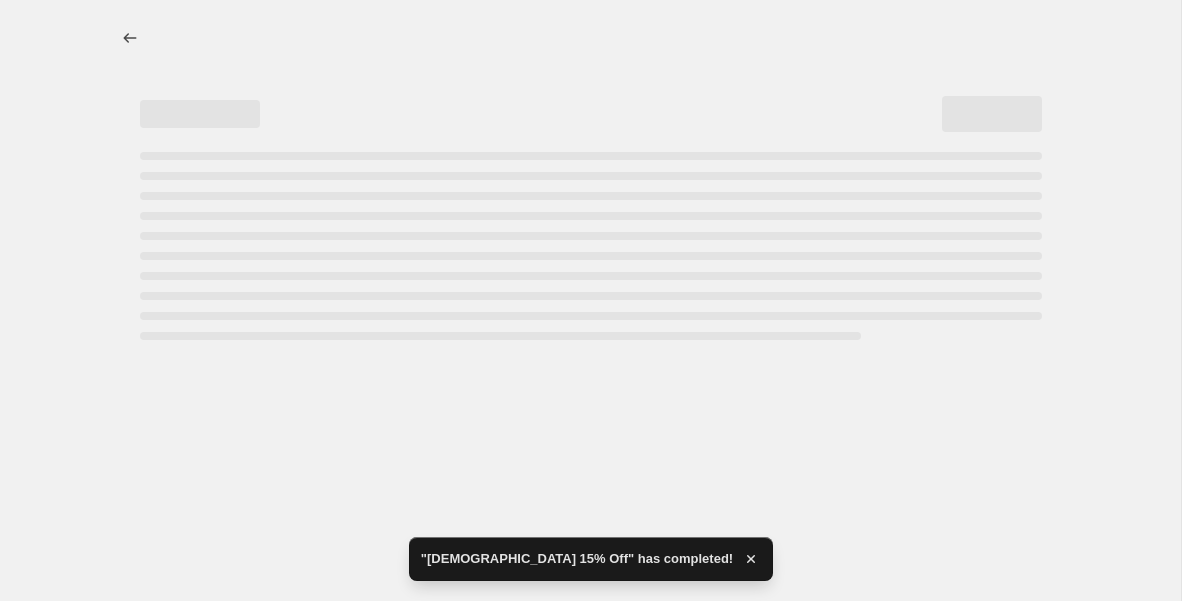 select on "percentage" 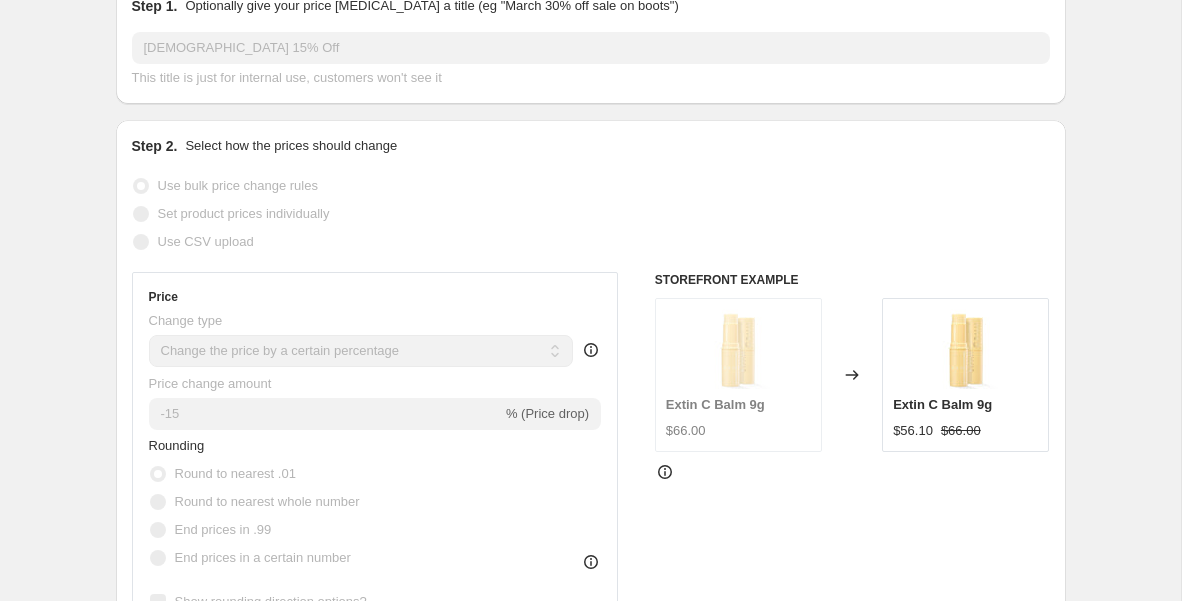 scroll, scrollTop: 321, scrollLeft: 0, axis: vertical 